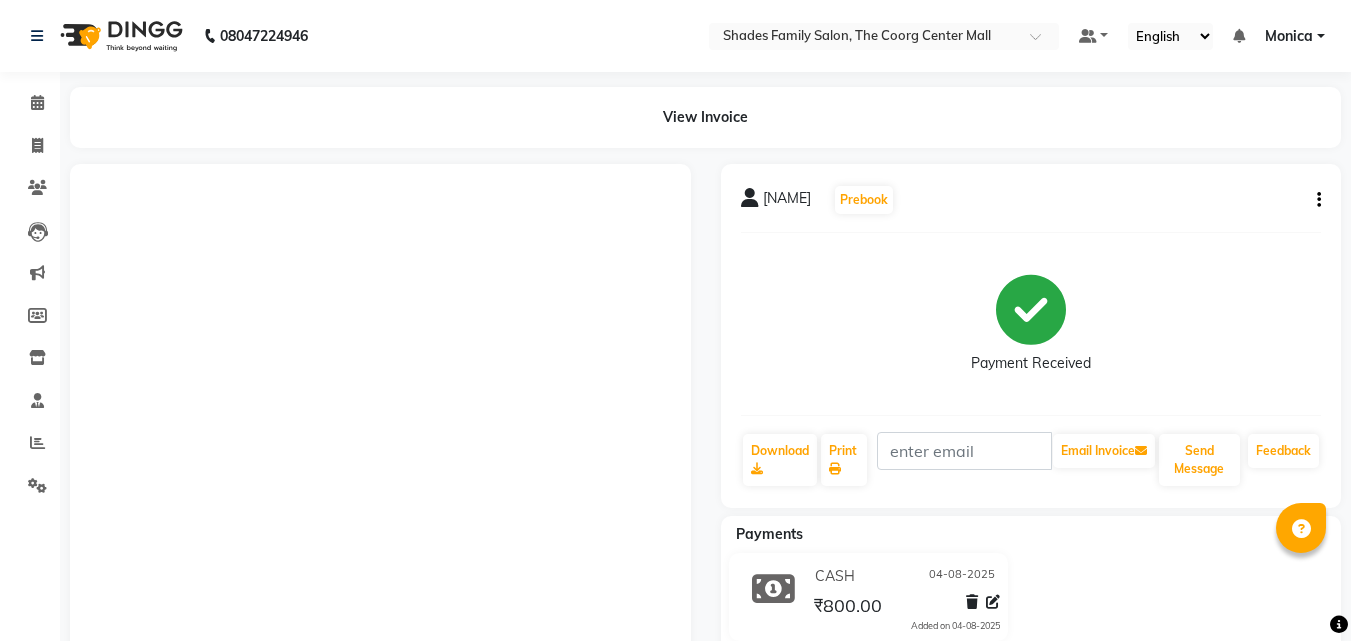 scroll, scrollTop: 0, scrollLeft: 0, axis: both 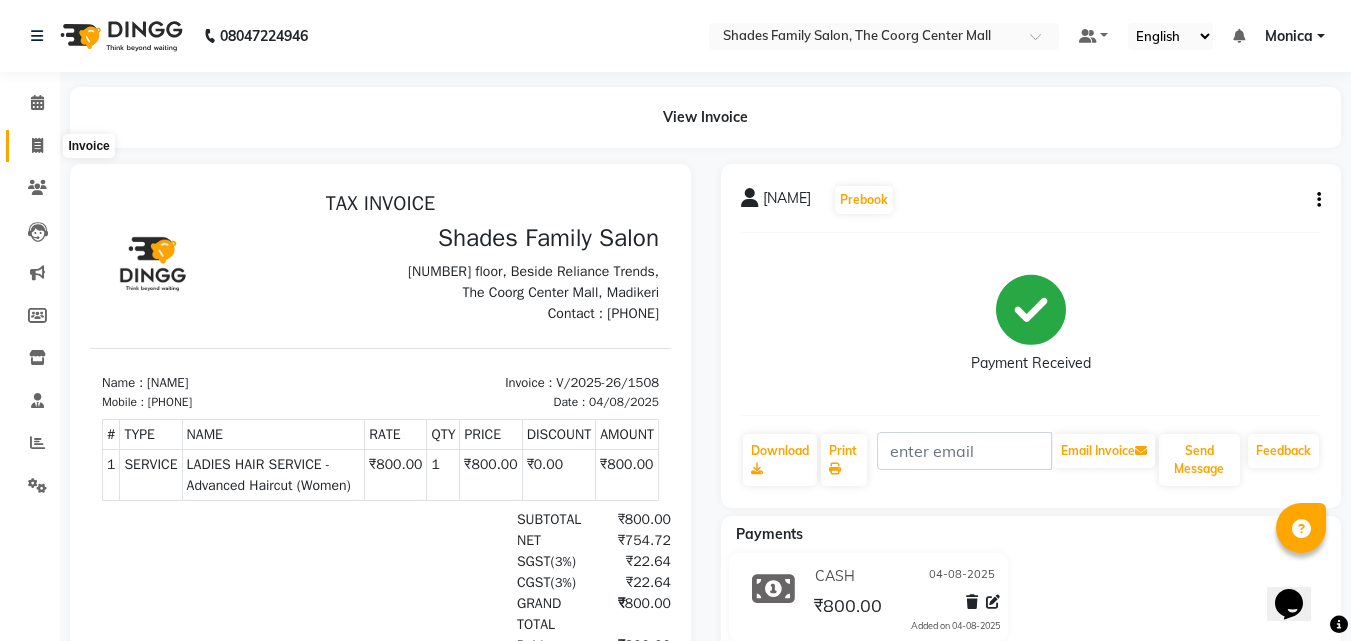 click 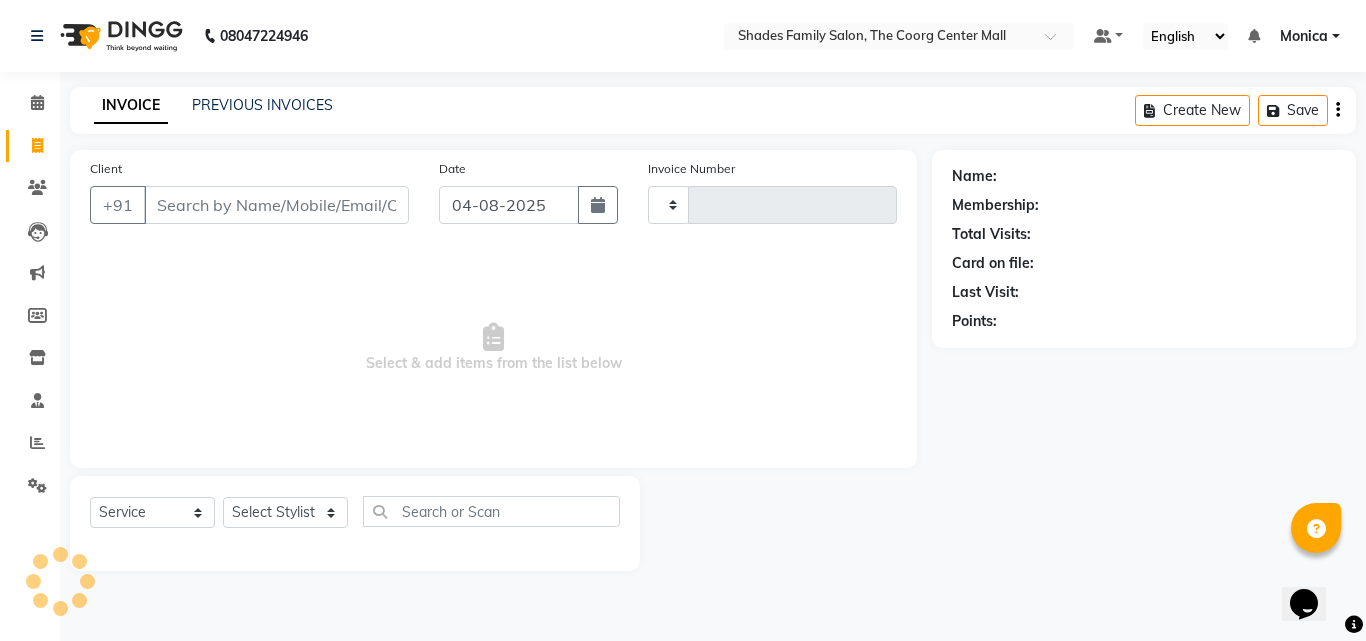 type on "1509" 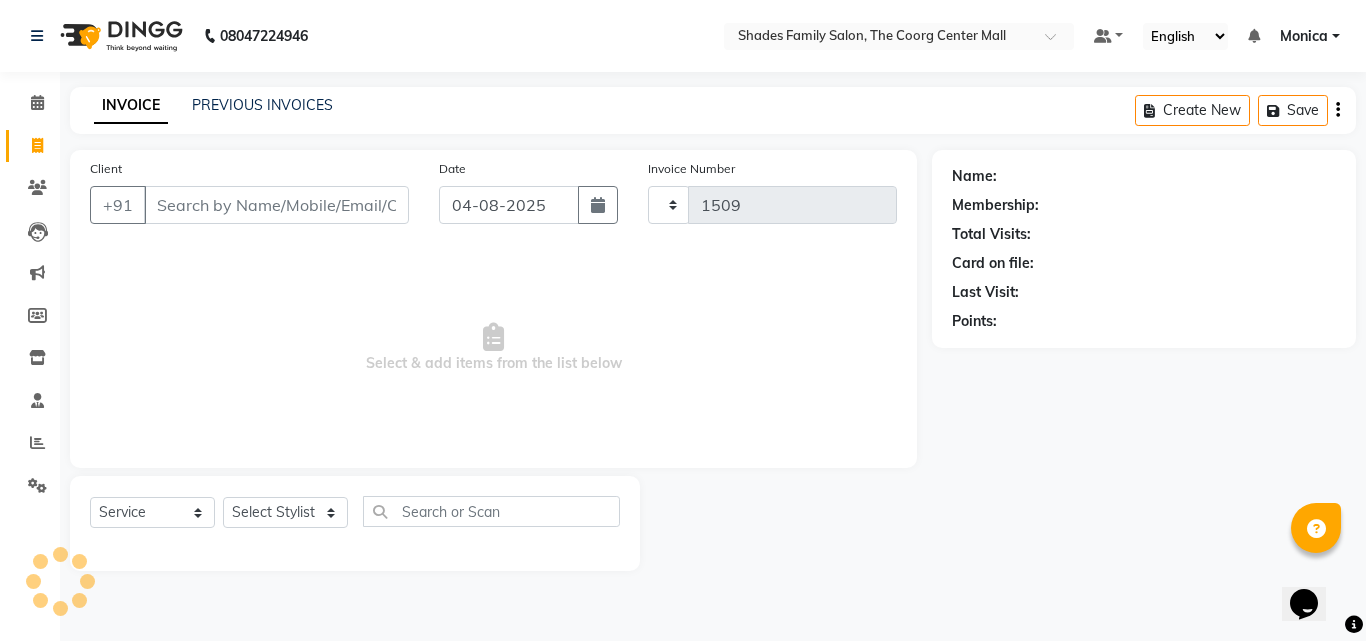 select on "7447" 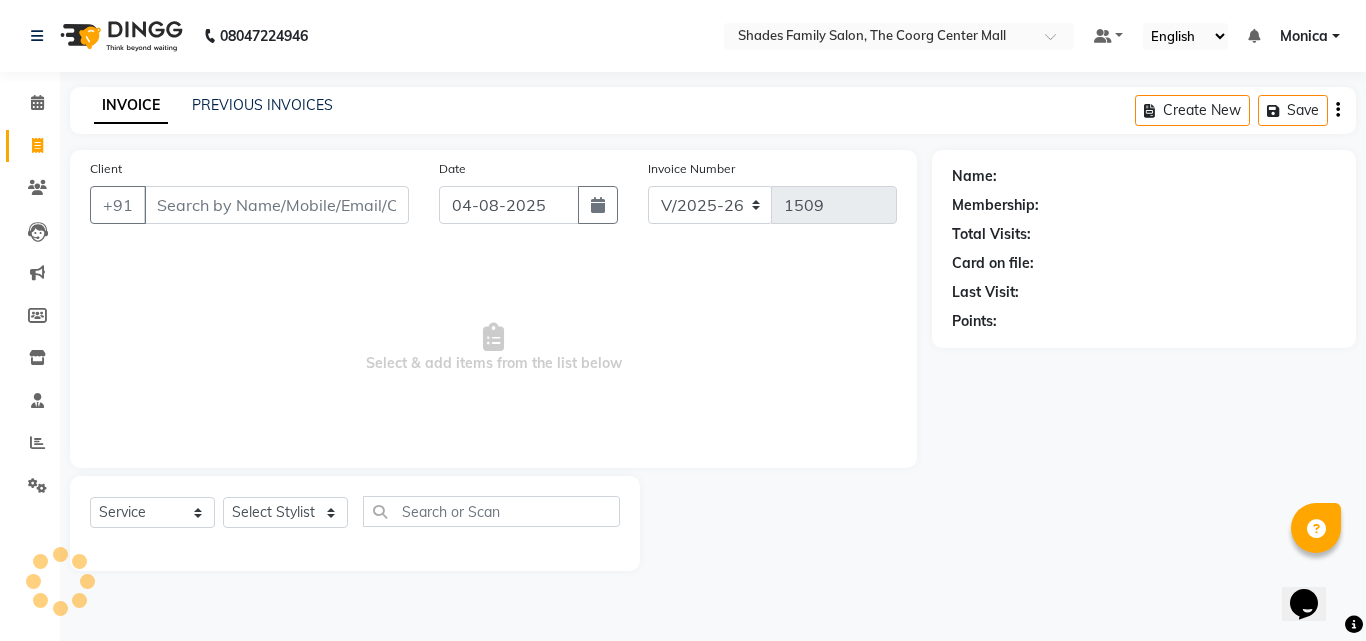 click on "Client" at bounding box center (276, 205) 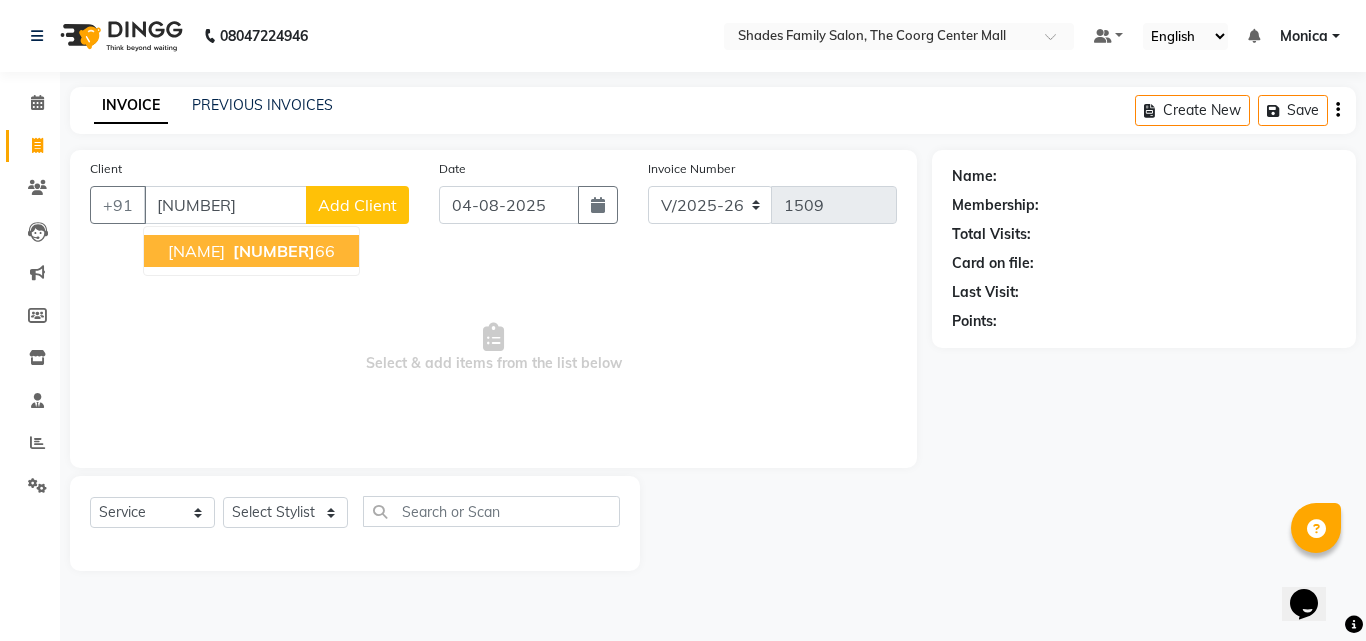 click on "[NUMBER] [NUMBER]" at bounding box center [282, 251] 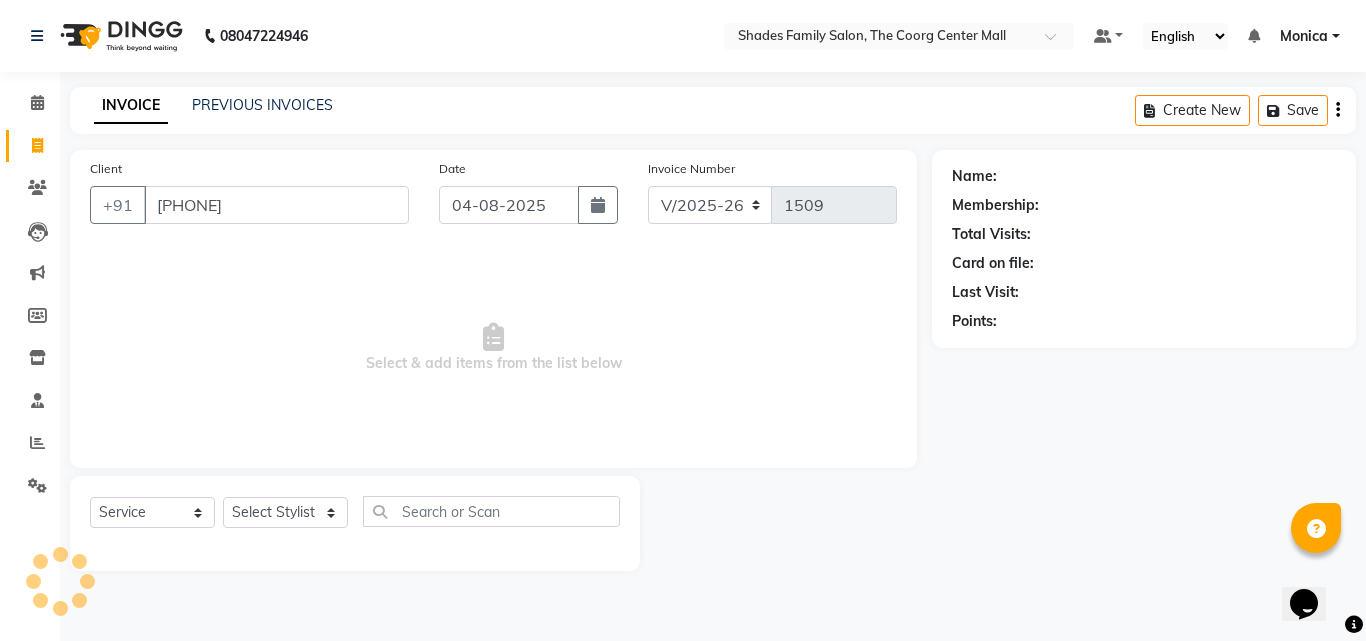 type on "[PHONE]" 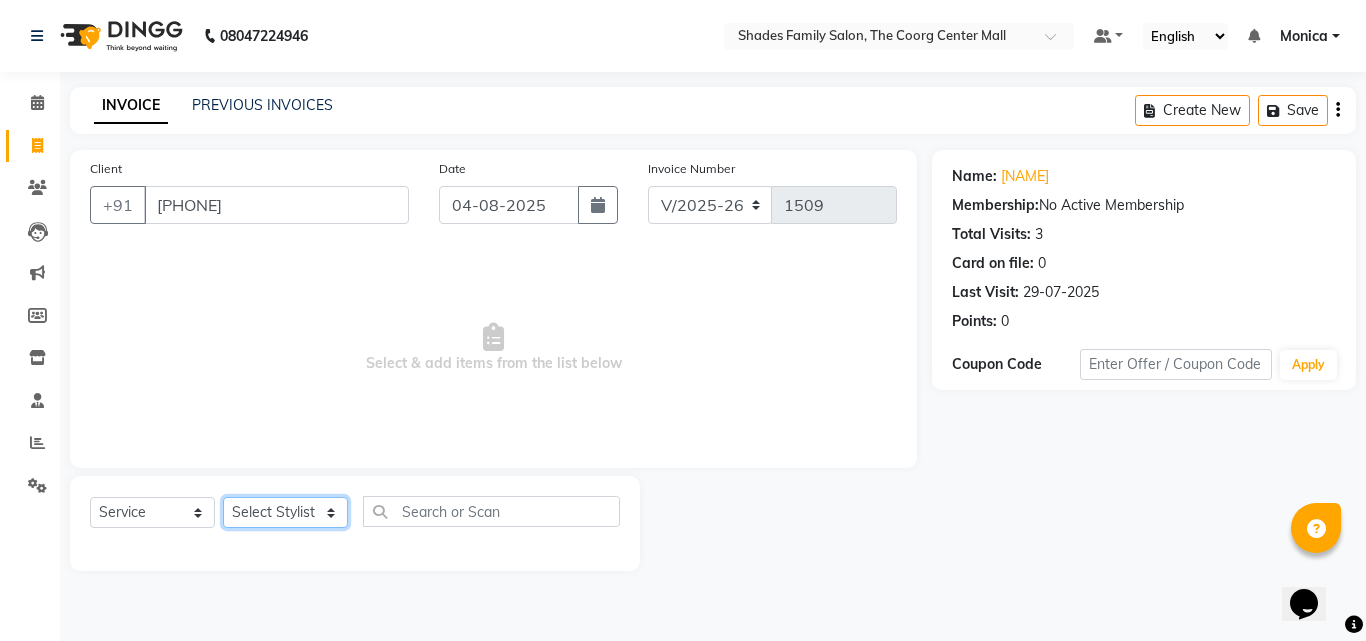 click on "Select Stylist Jyothi Monica  Namrutha Ranjith Sandeep Zeeshan" 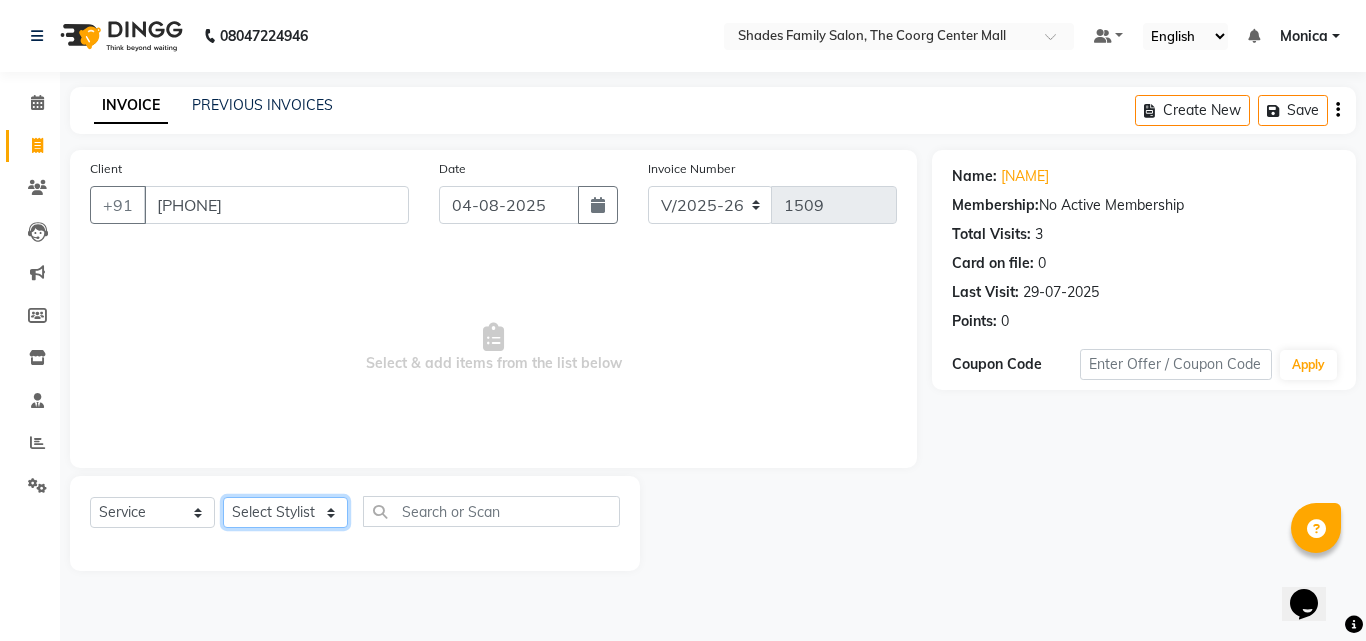 select on "65368" 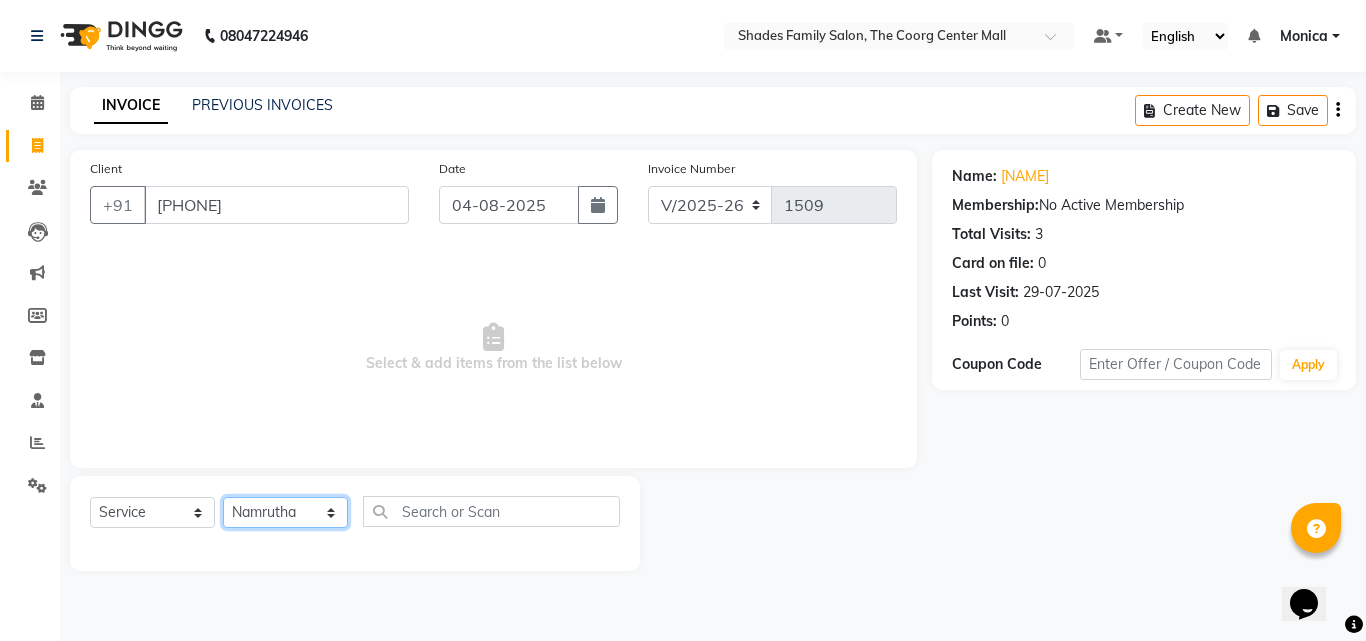 click on "Select Stylist Jyothi Monica  Namrutha Ranjith Sandeep Zeeshan" 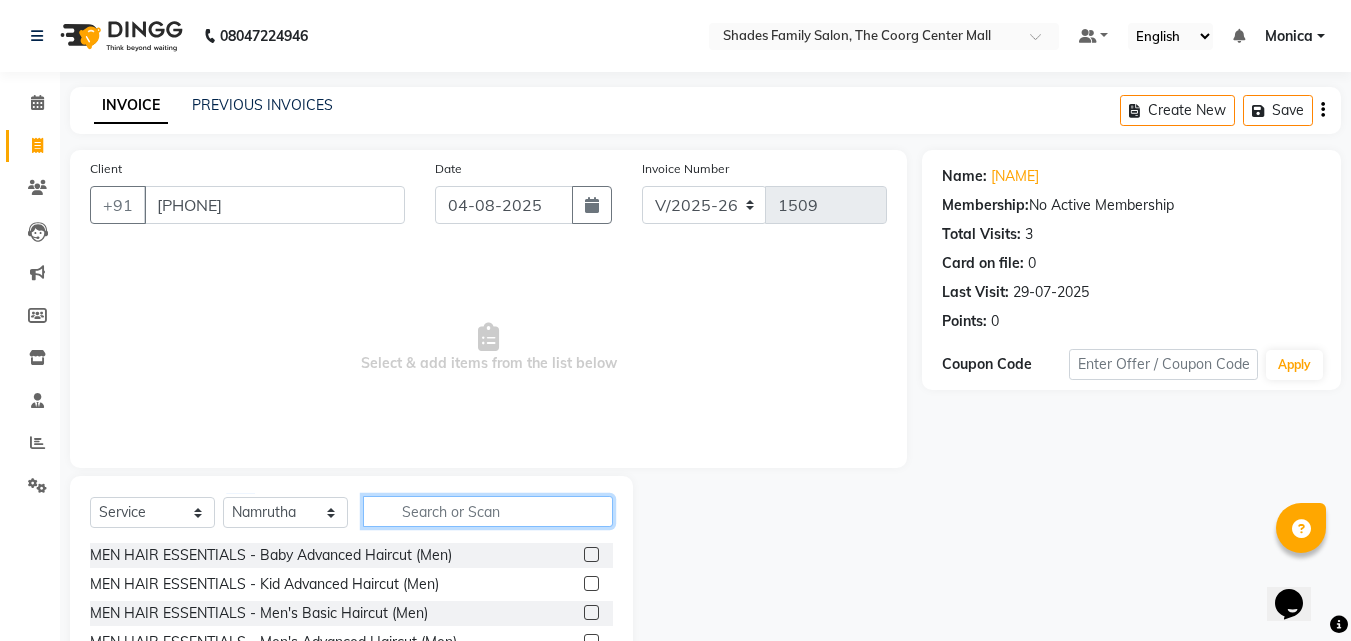 click 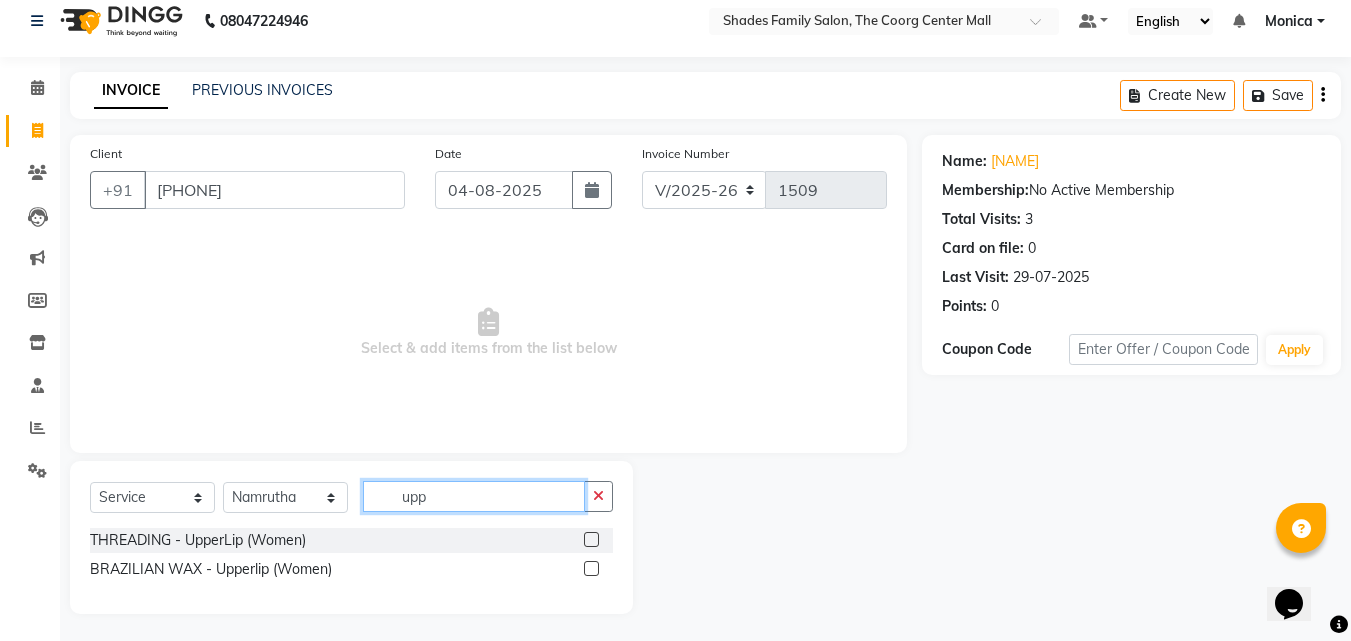scroll, scrollTop: 18, scrollLeft: 0, axis: vertical 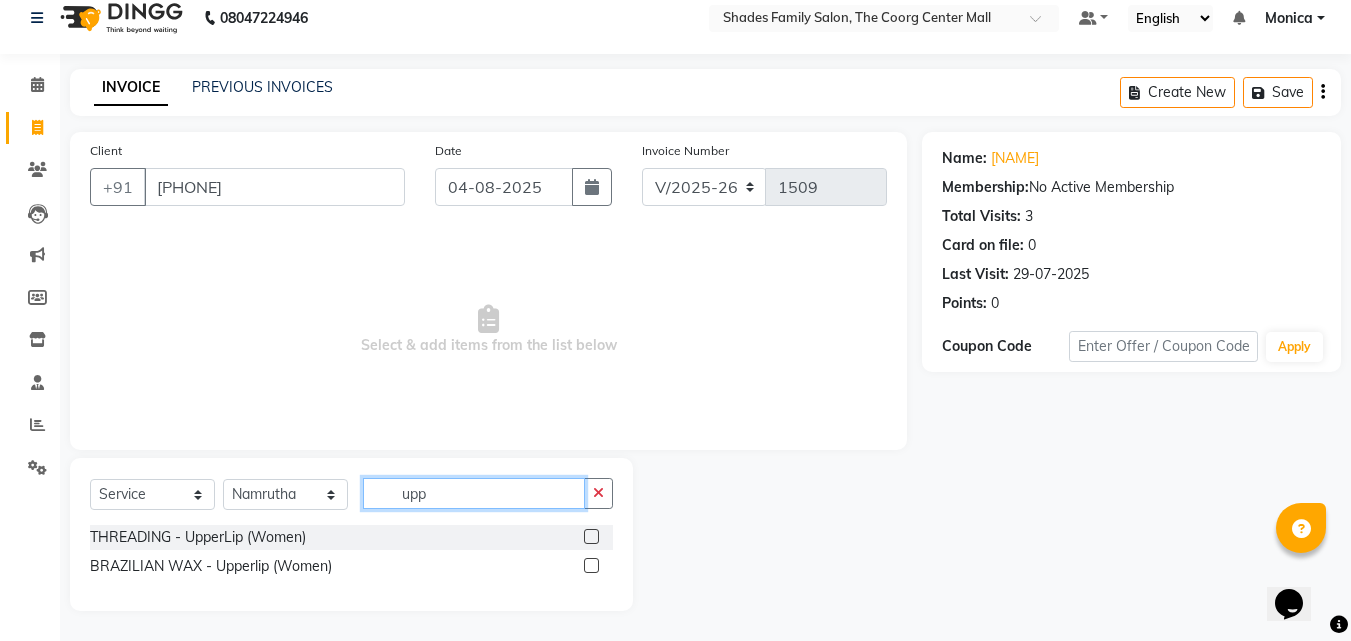 type on "upp" 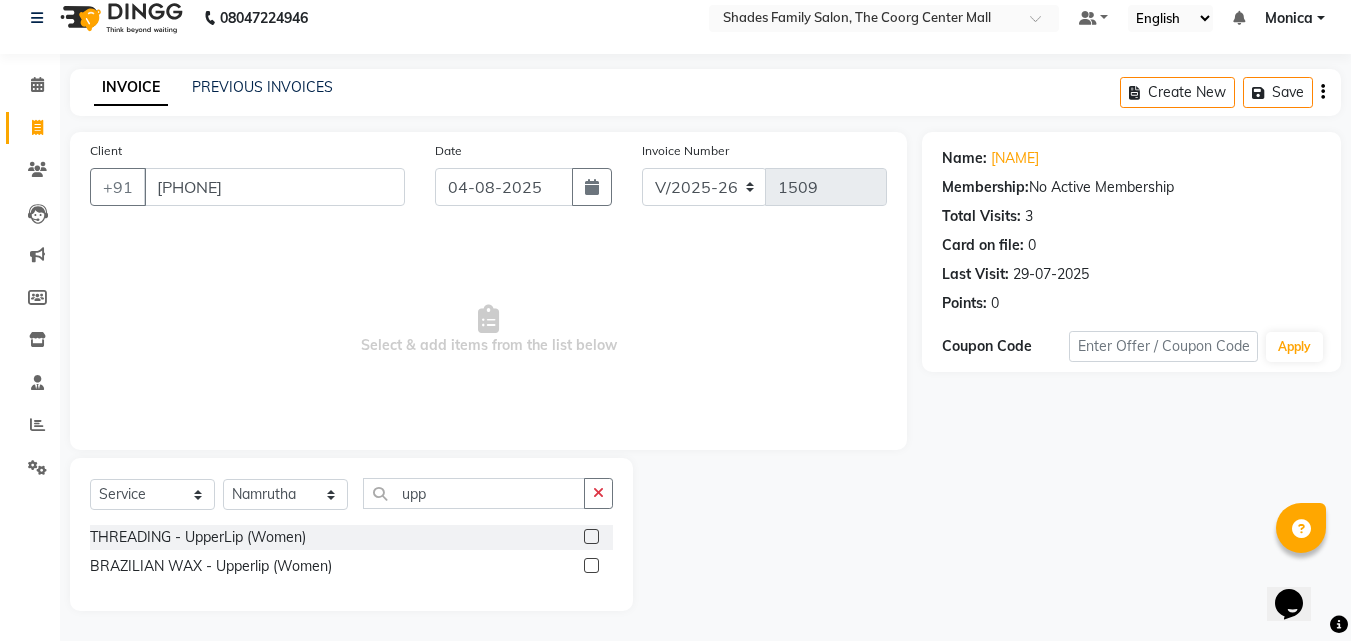 click 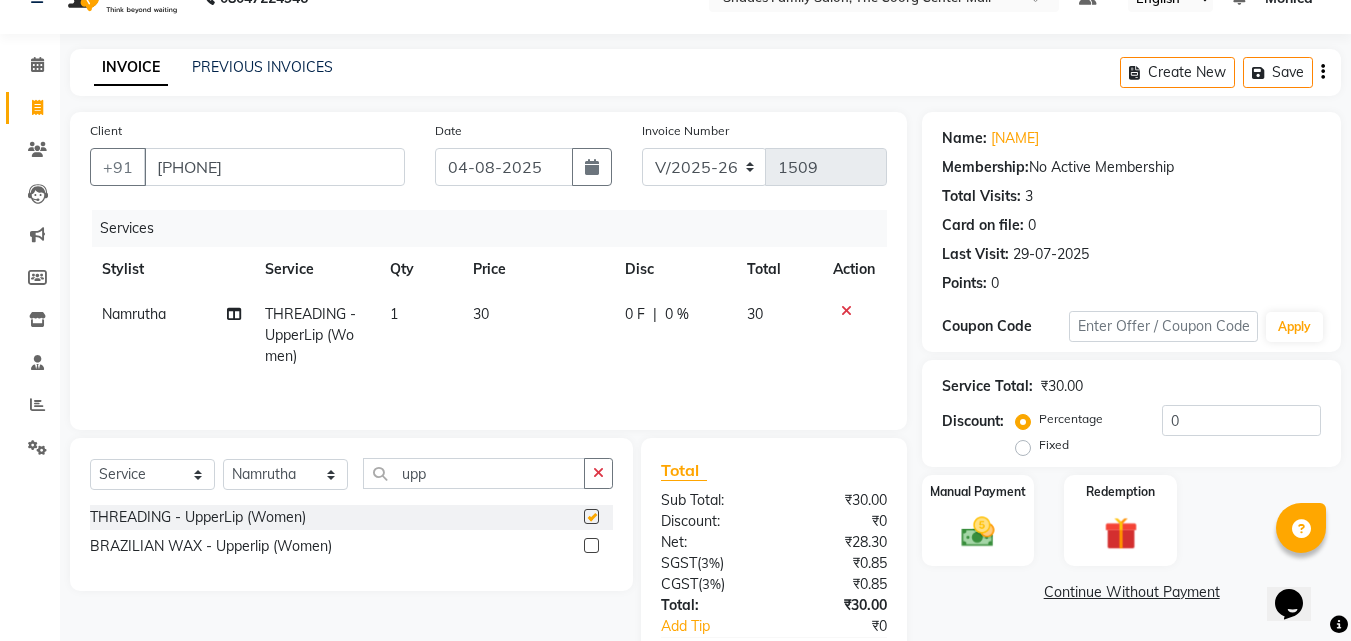 scroll, scrollTop: 159, scrollLeft: 0, axis: vertical 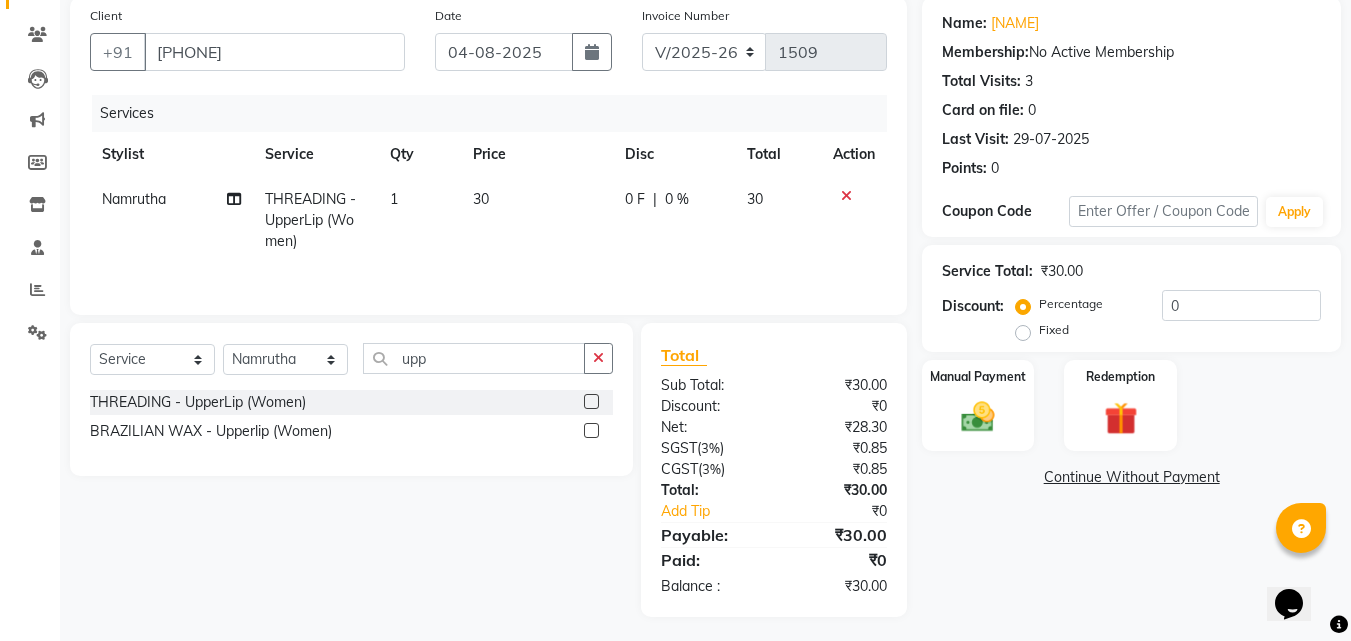 checkbox on "false" 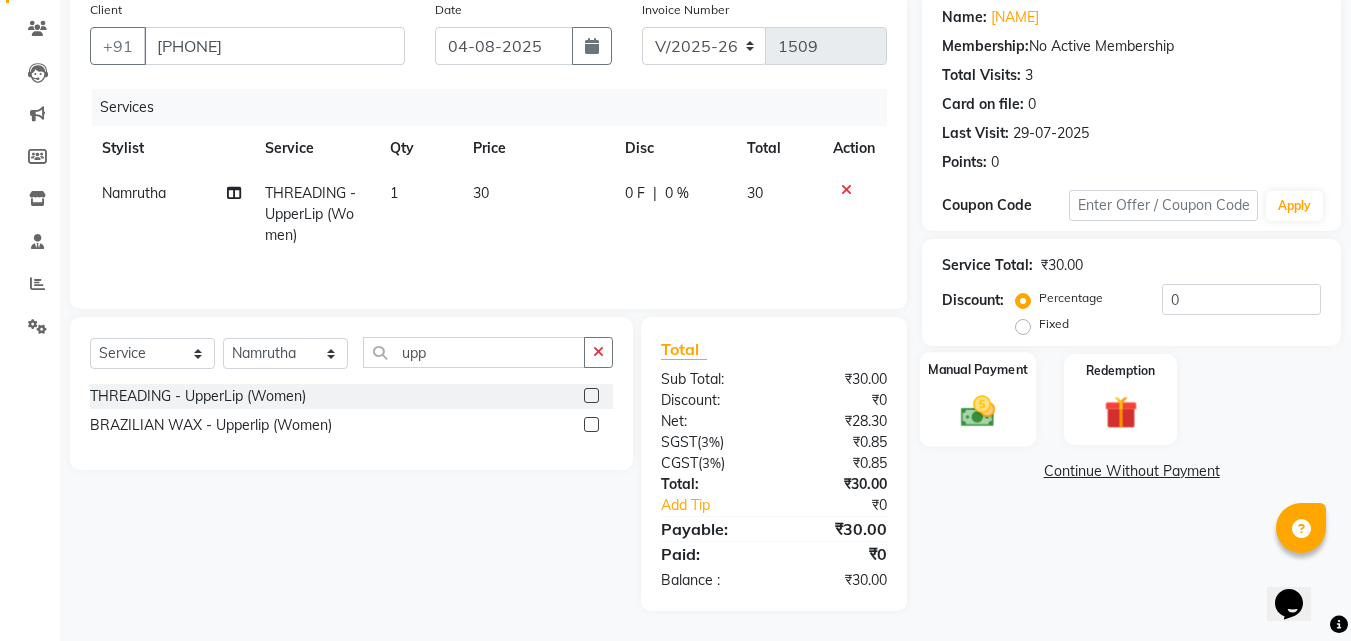 click 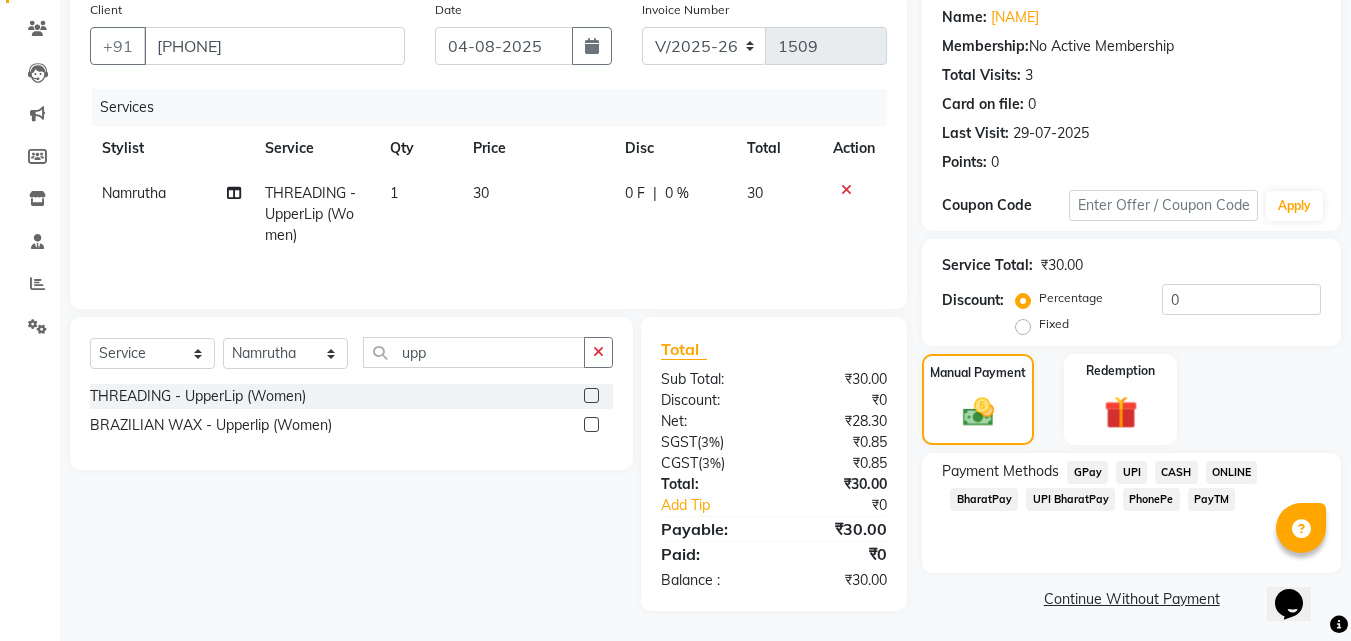click on "ONLINE" 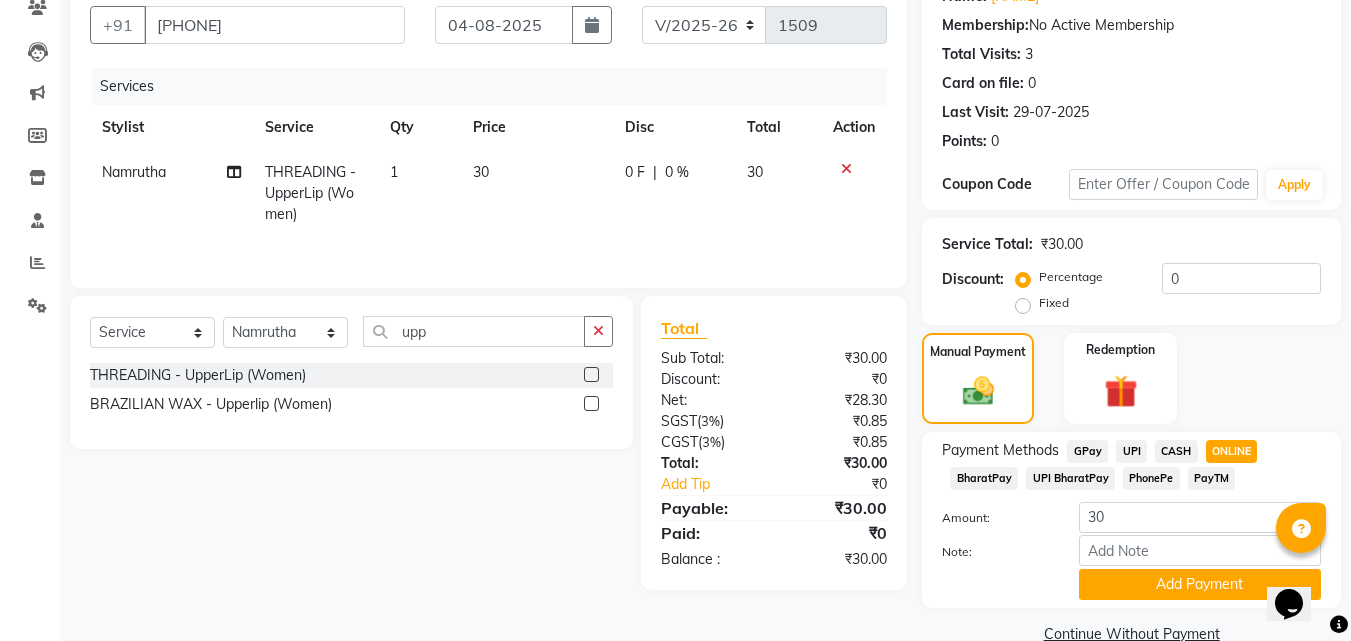 scroll, scrollTop: 218, scrollLeft: 0, axis: vertical 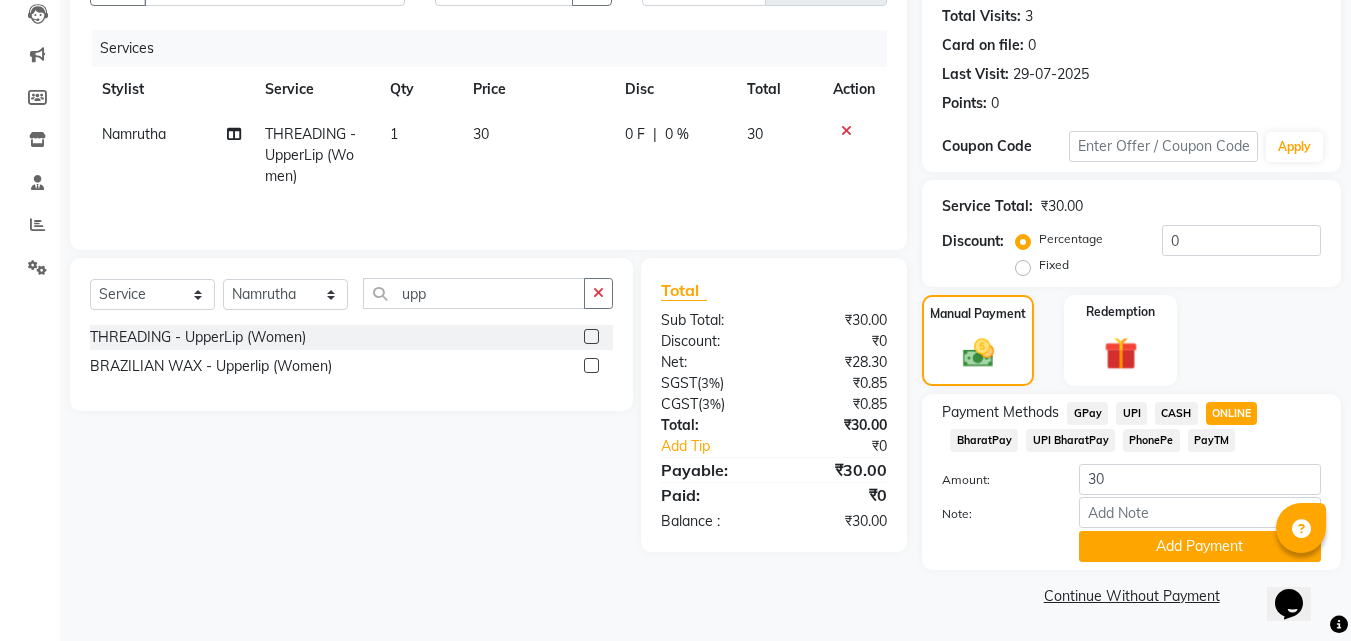 drag, startPoint x: 1083, startPoint y: 523, endPoint x: 757, endPoint y: 369, distance: 360.54404 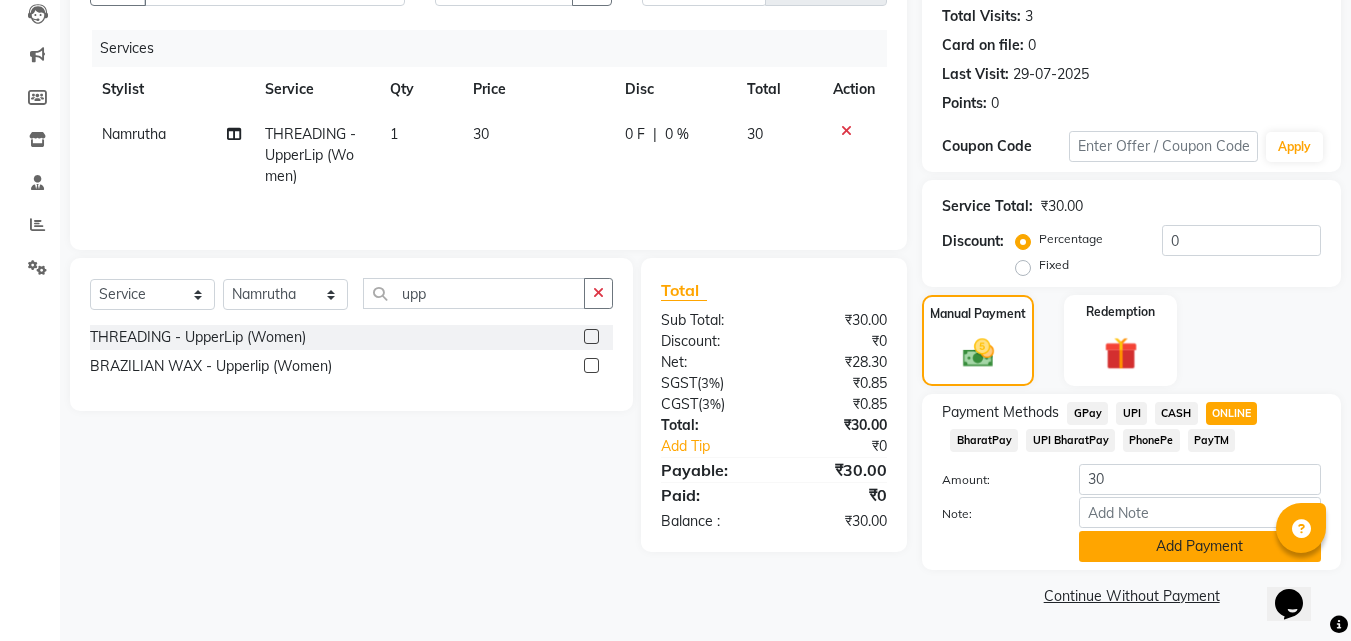 click on "Add Payment" 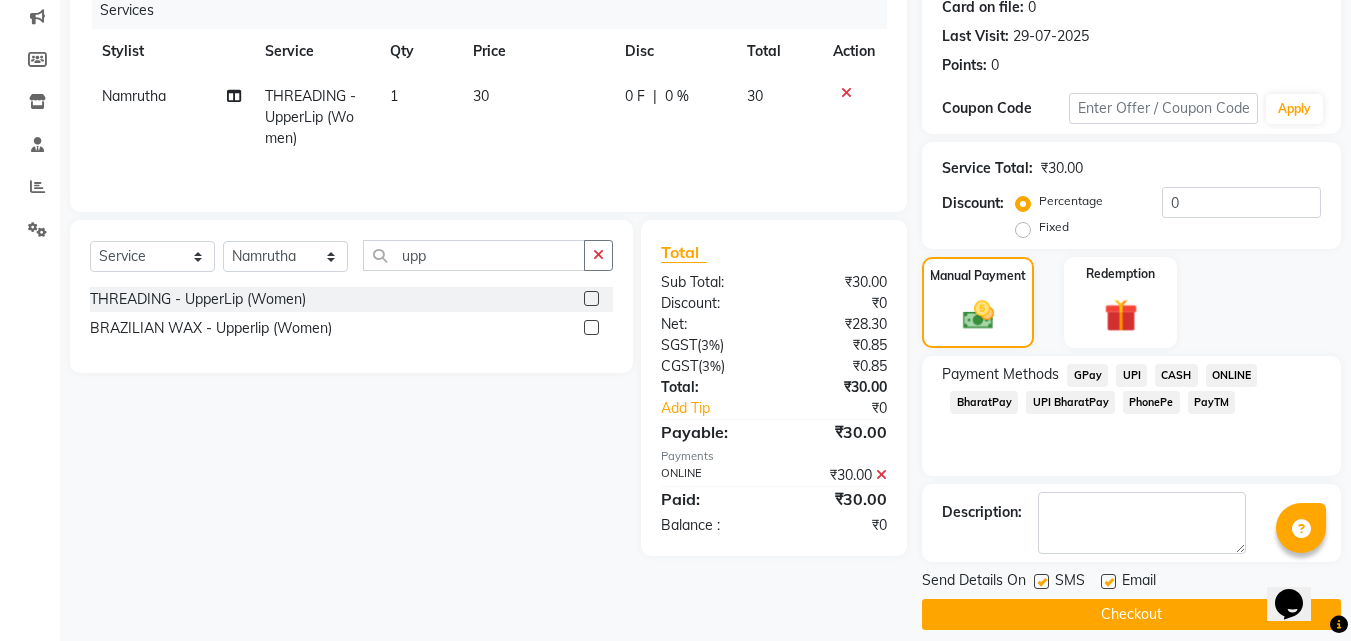 scroll, scrollTop: 275, scrollLeft: 0, axis: vertical 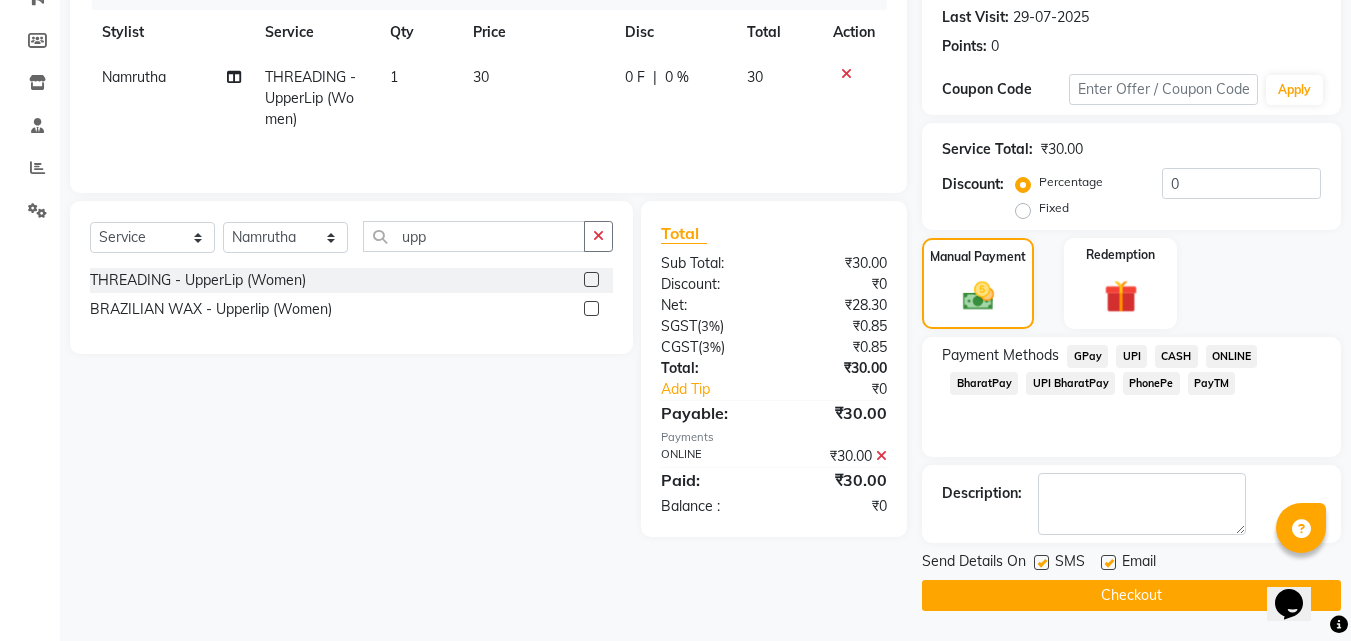 click on "Checkout" 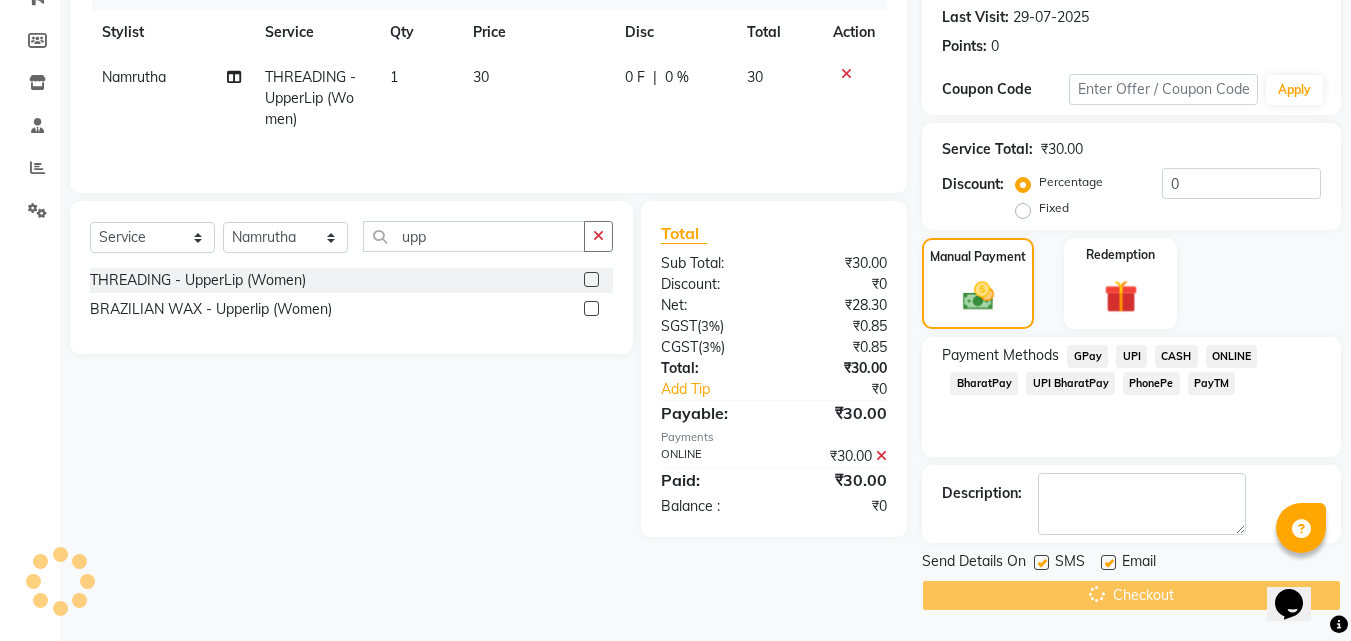 scroll, scrollTop: 0, scrollLeft: 0, axis: both 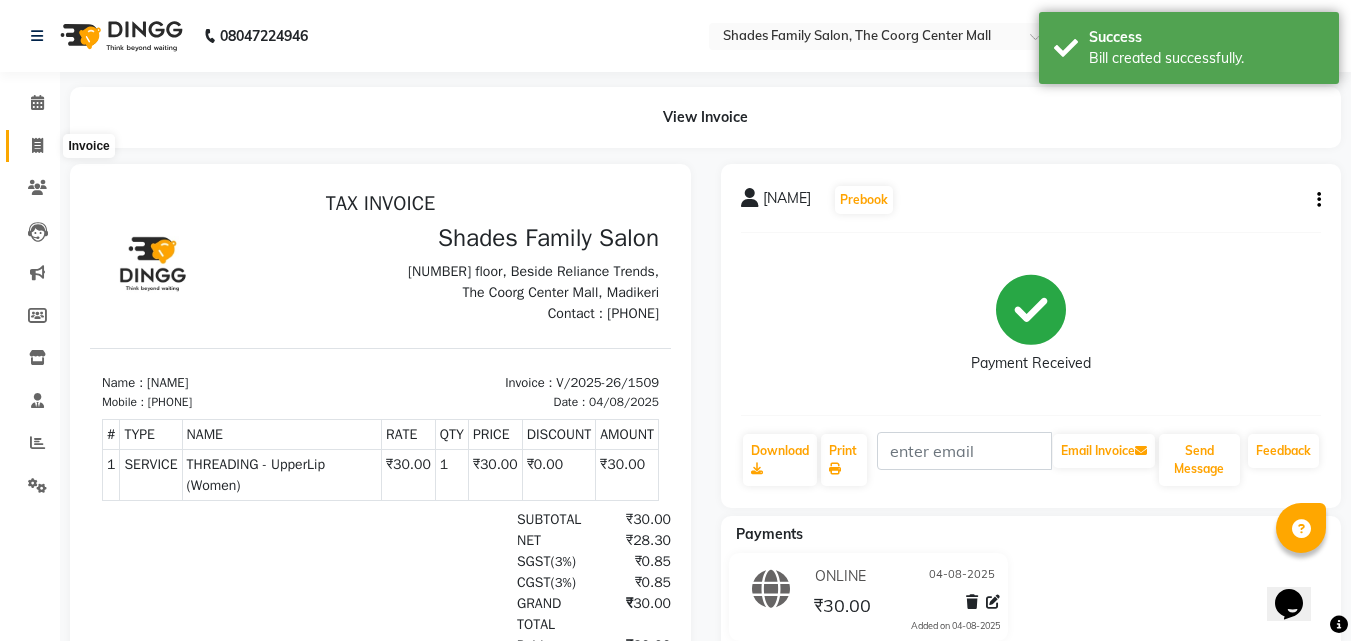 click 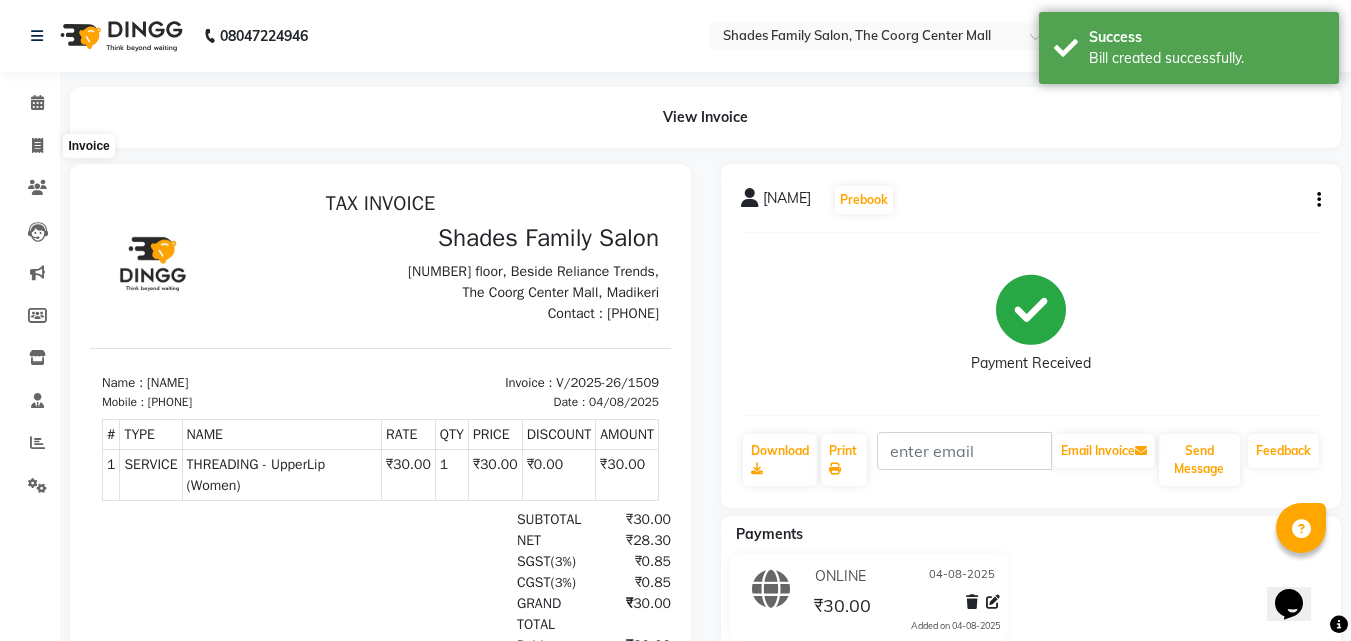 select on "service" 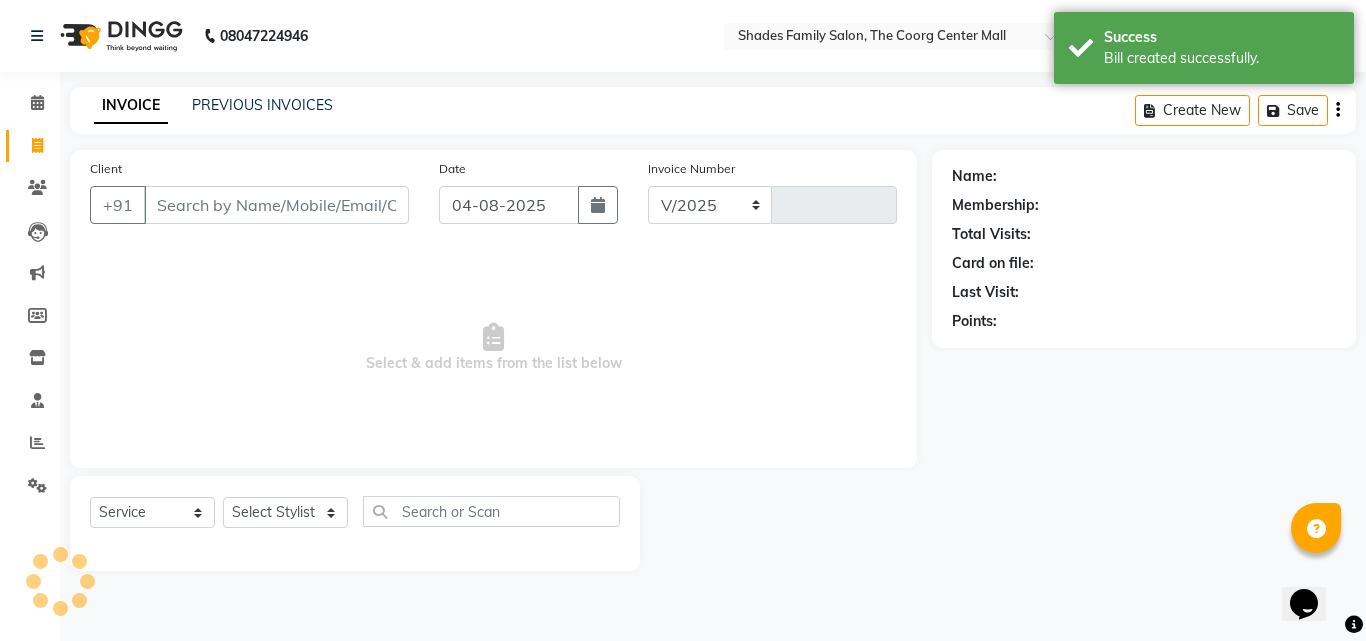 select on "7447" 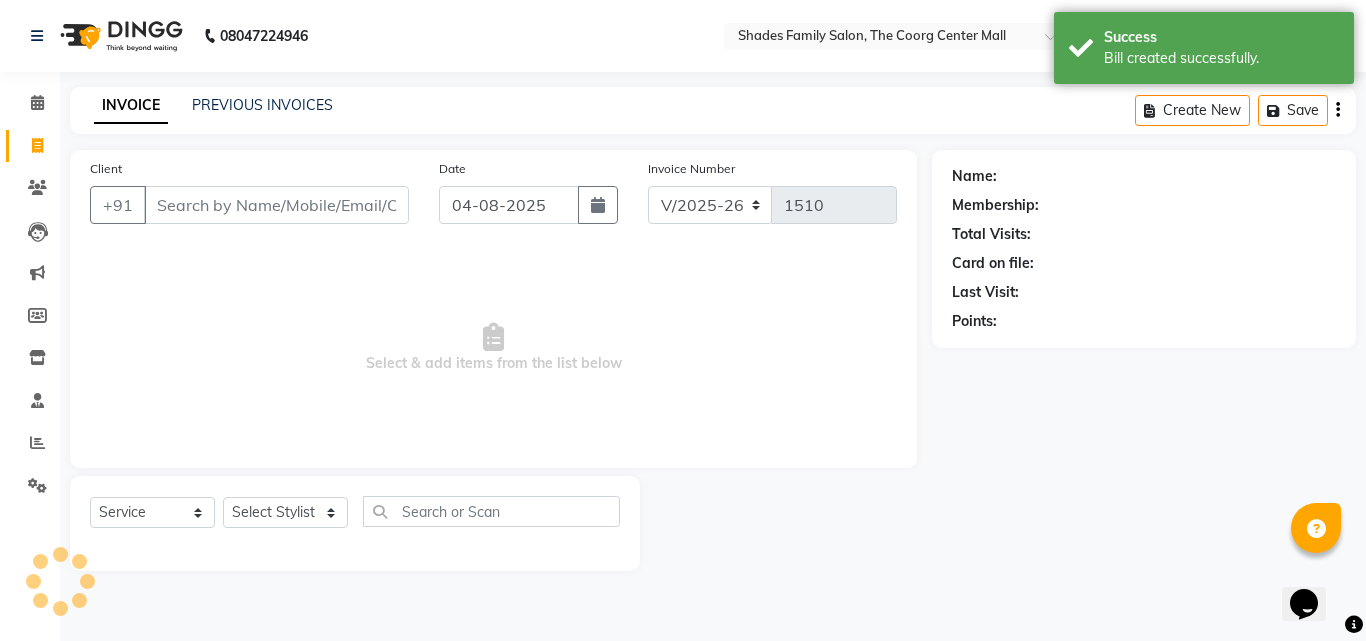 click on "Client" at bounding box center [276, 205] 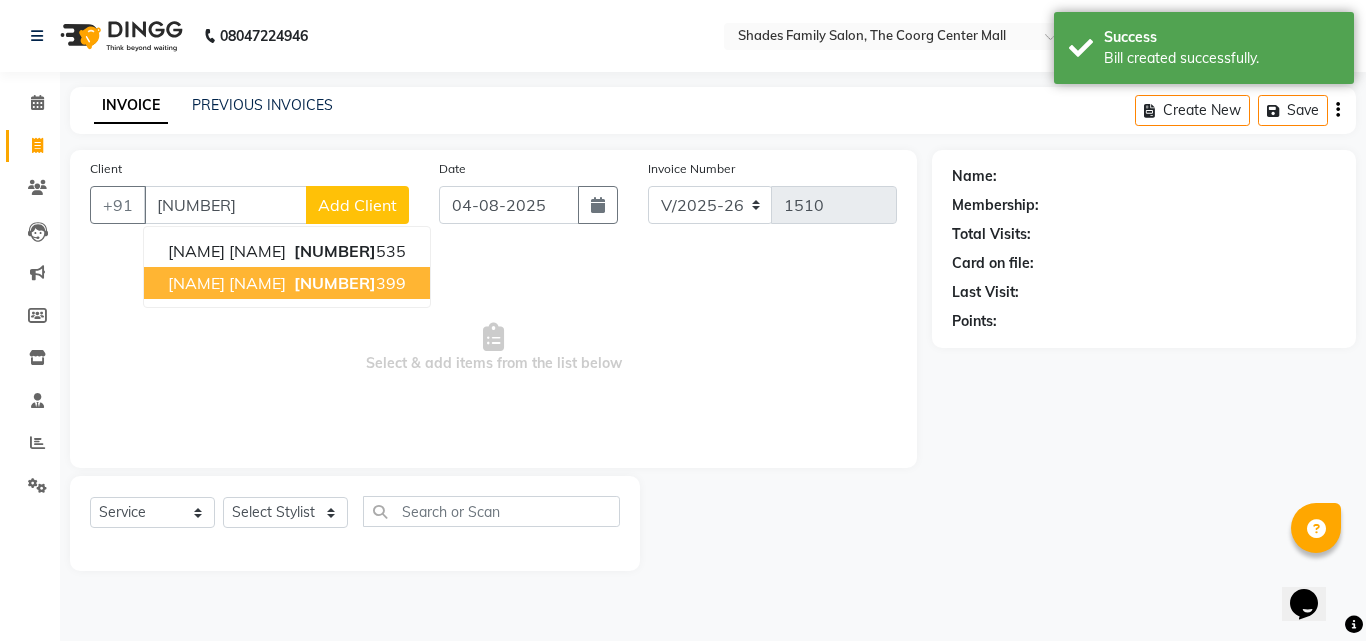 click on "[NAME] [NAME]   [PHONE]" at bounding box center (287, 283) 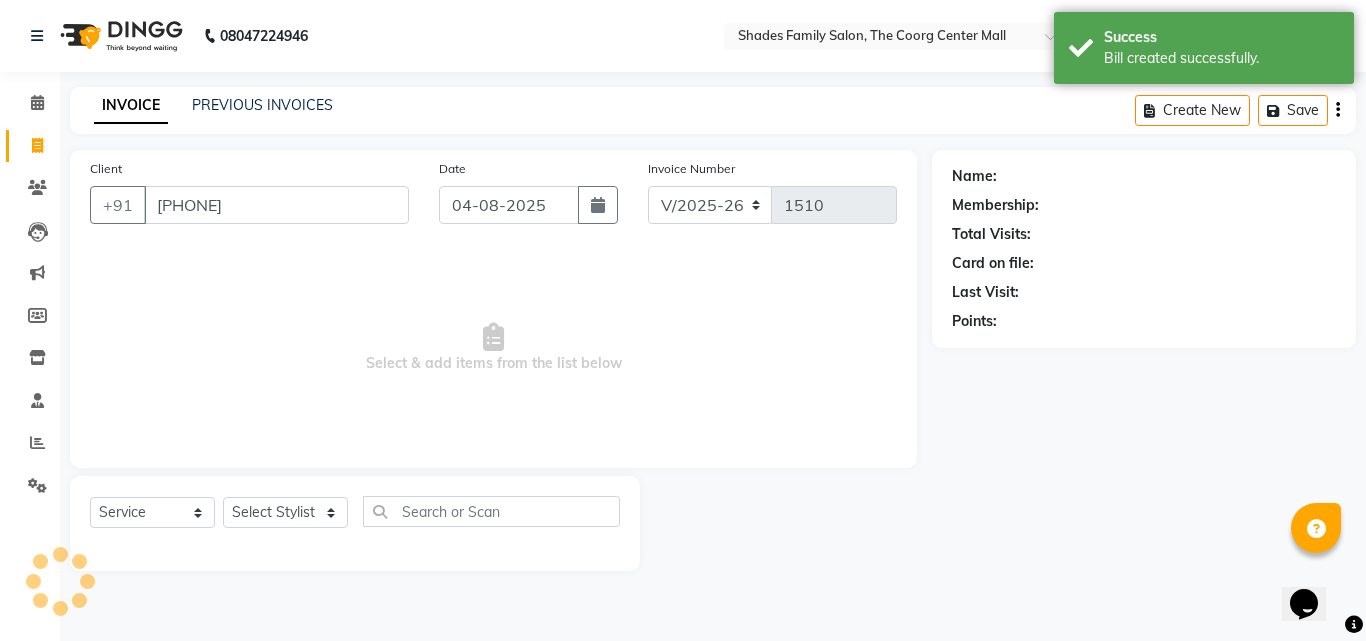 type on "[PHONE]" 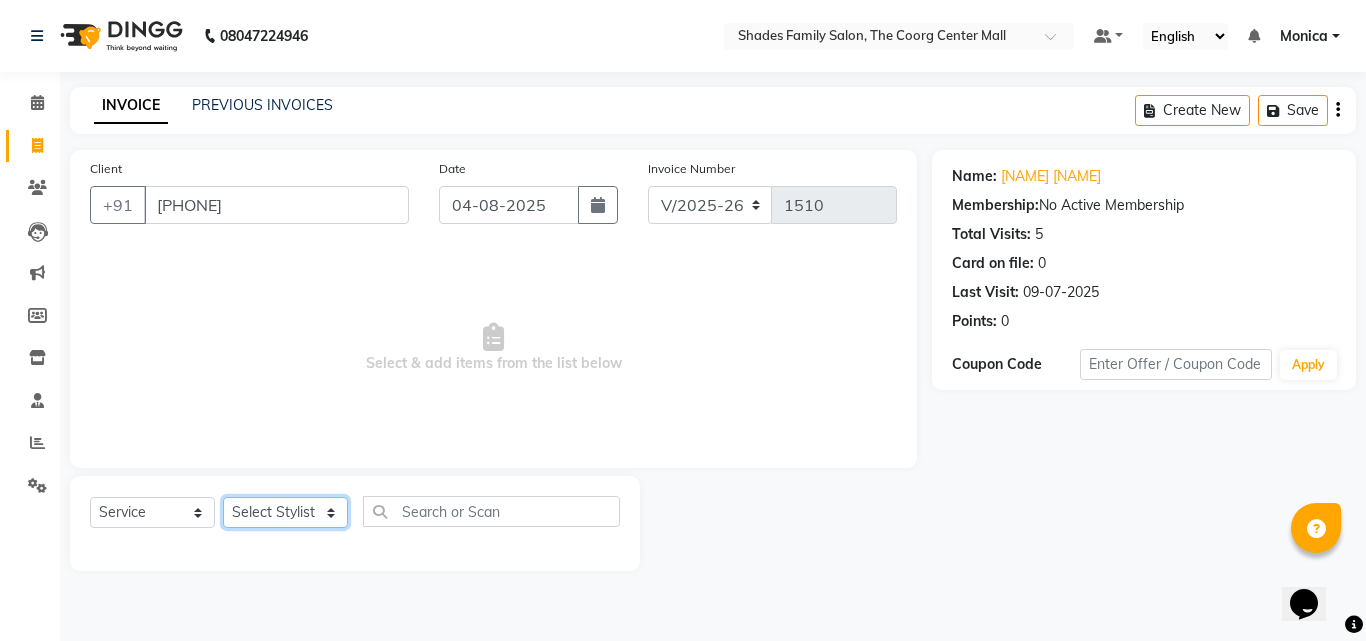 click on "Select Stylist Jyothi Monica  Namrutha Ranjith Sandeep Zeeshan" 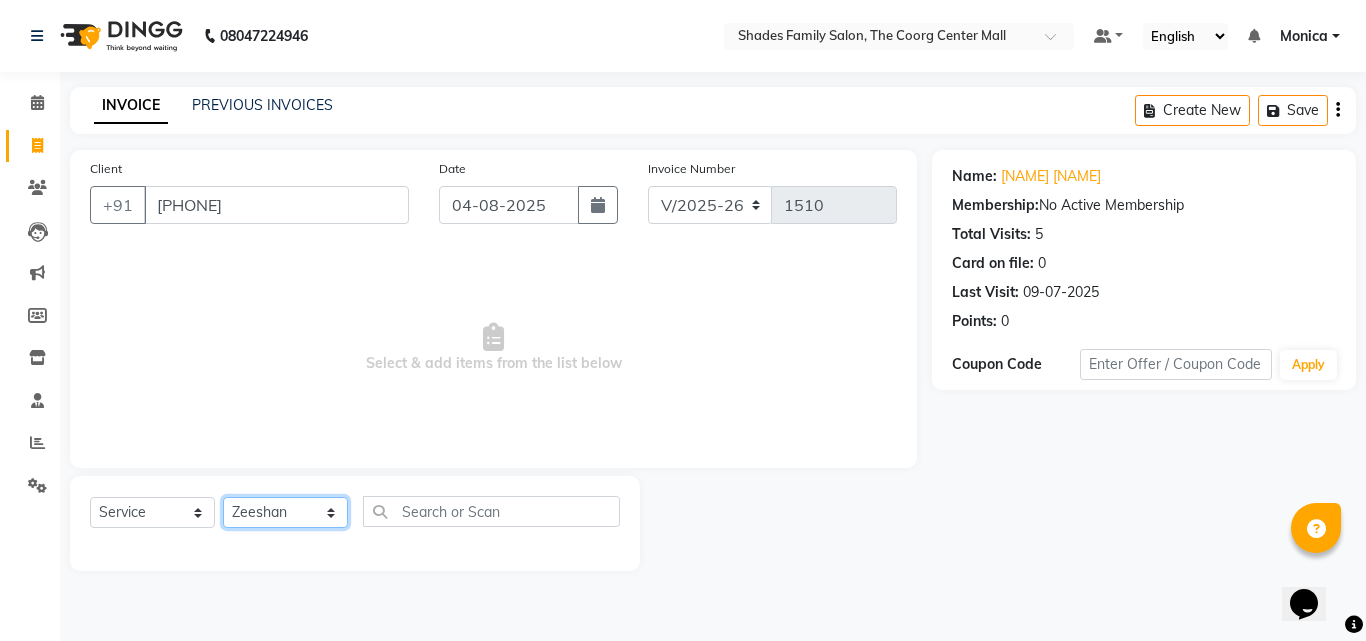 click on "Select Stylist Jyothi Monica  Namrutha Ranjith Sandeep Zeeshan" 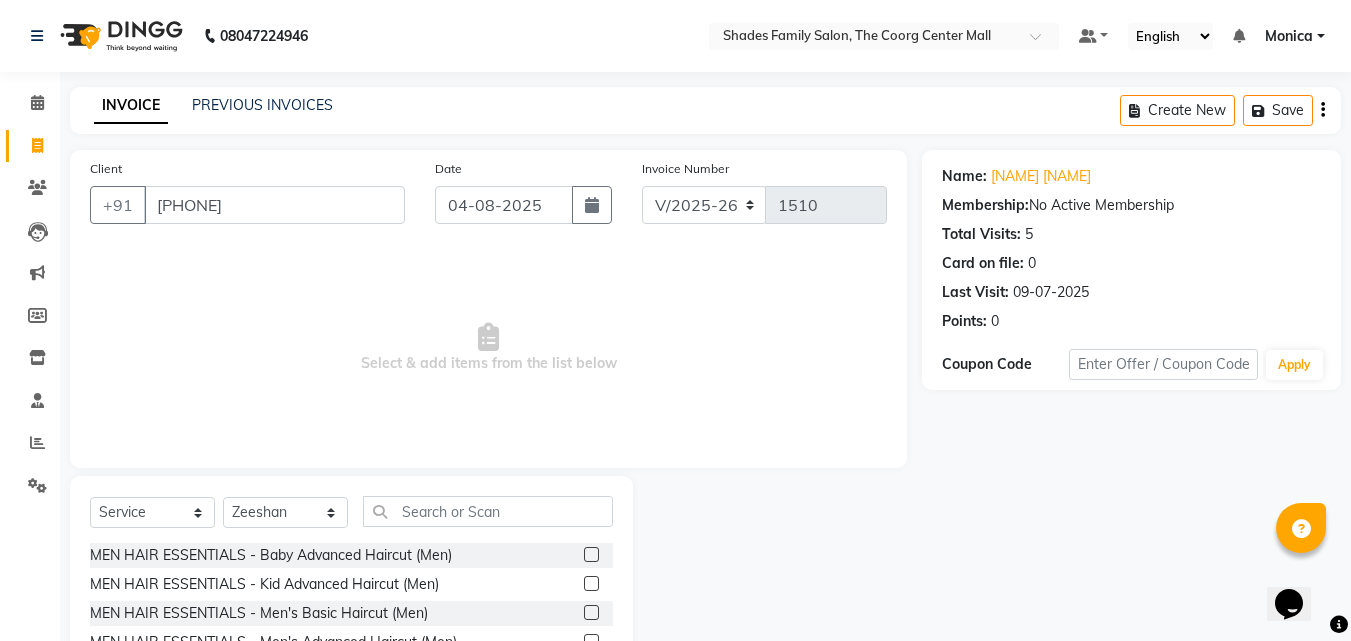 click 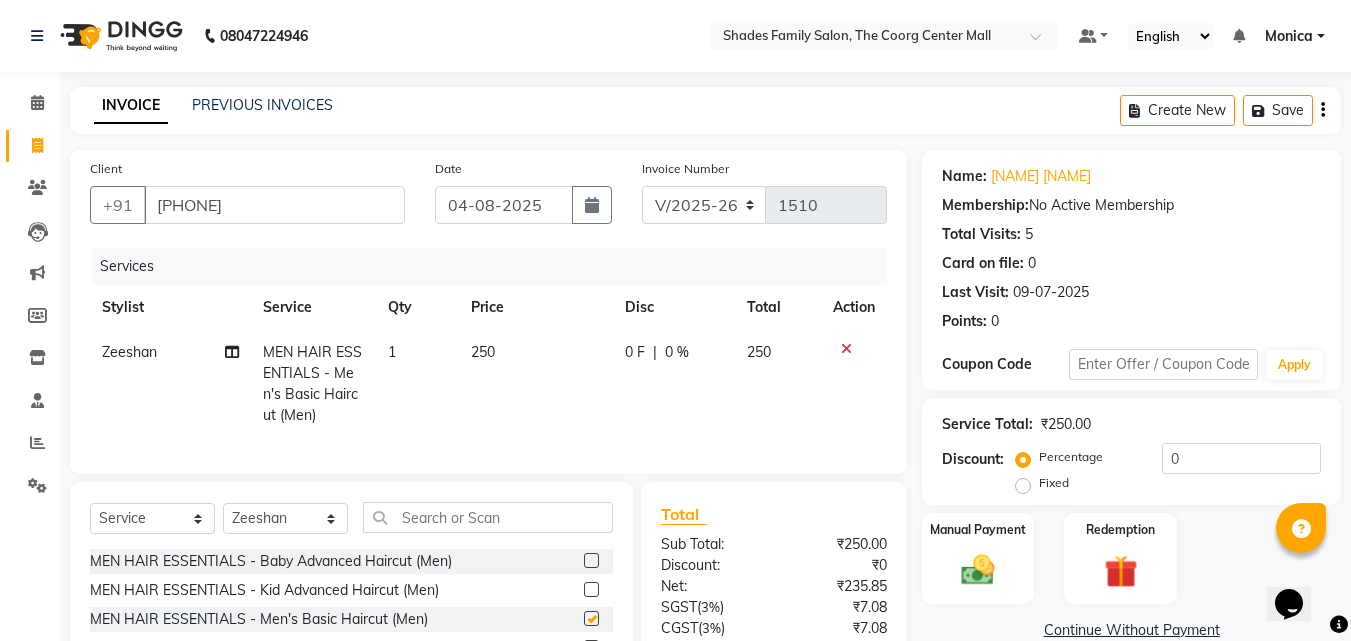 checkbox on "false" 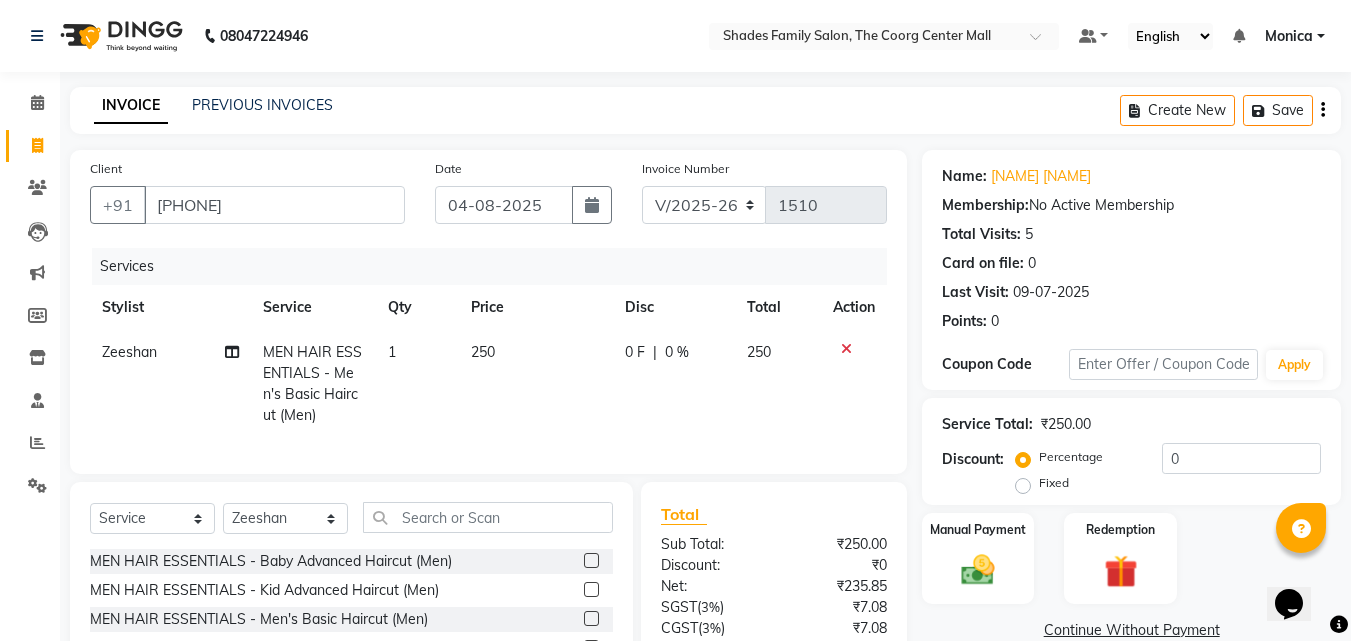 click on "250" 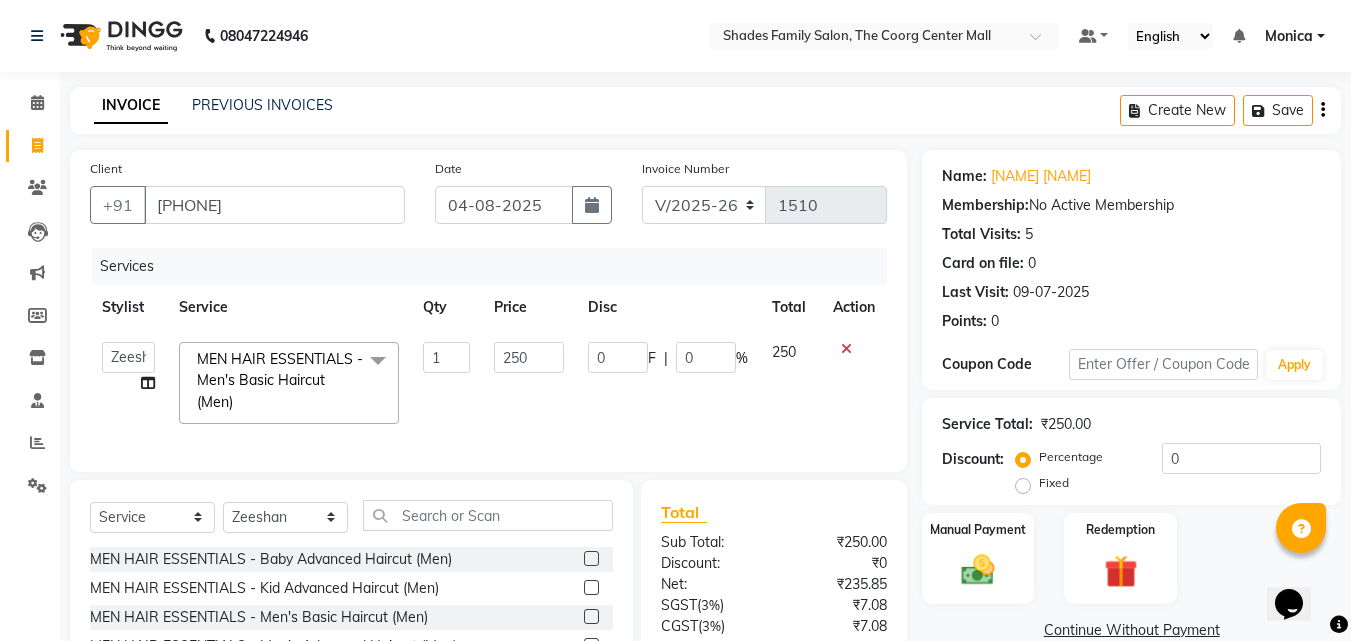 click on "250" 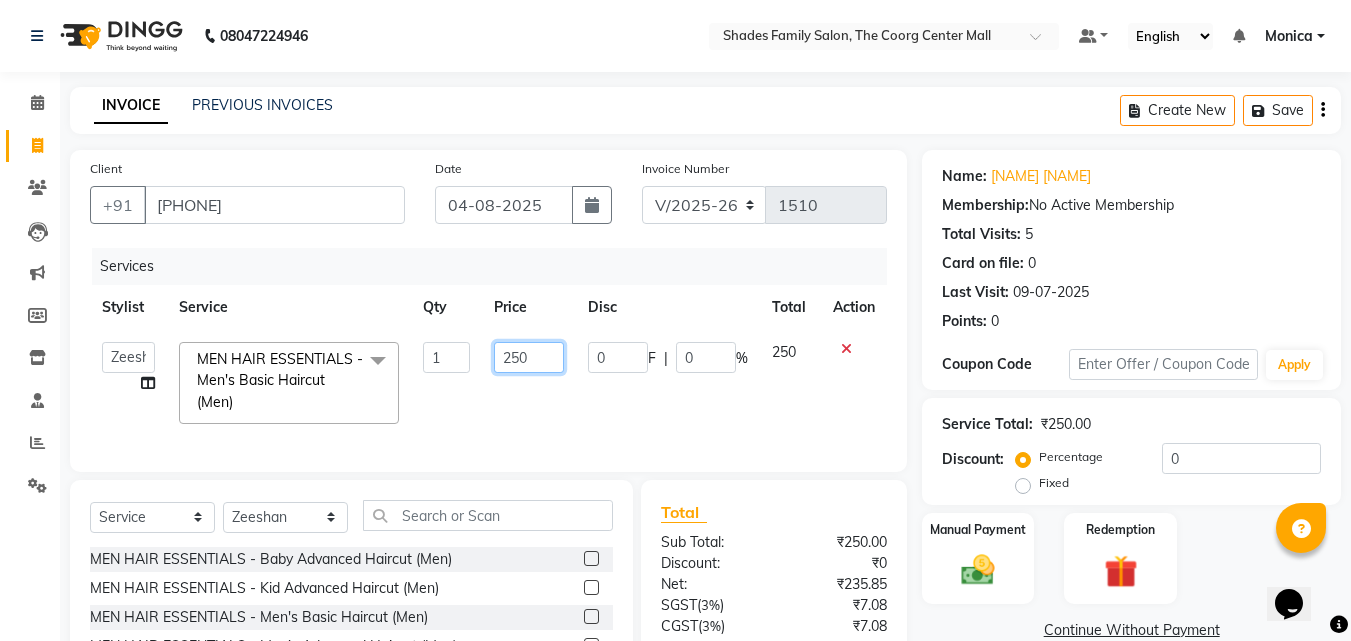 click on "250" 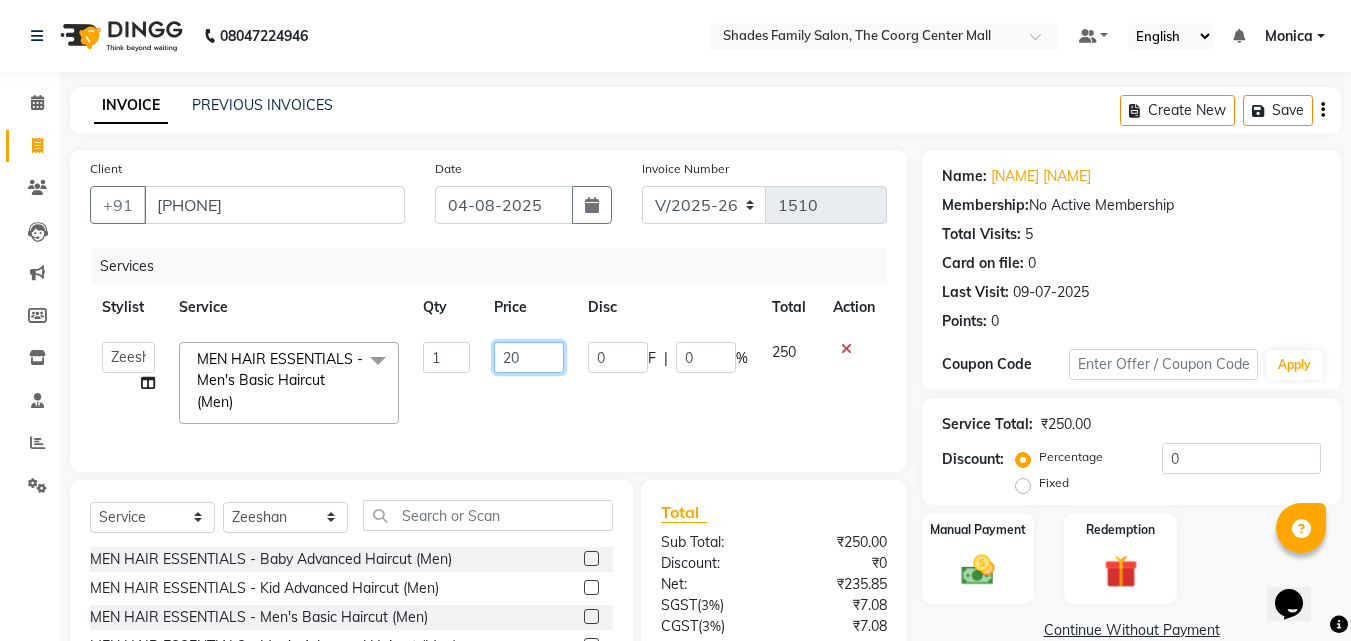 type on "200" 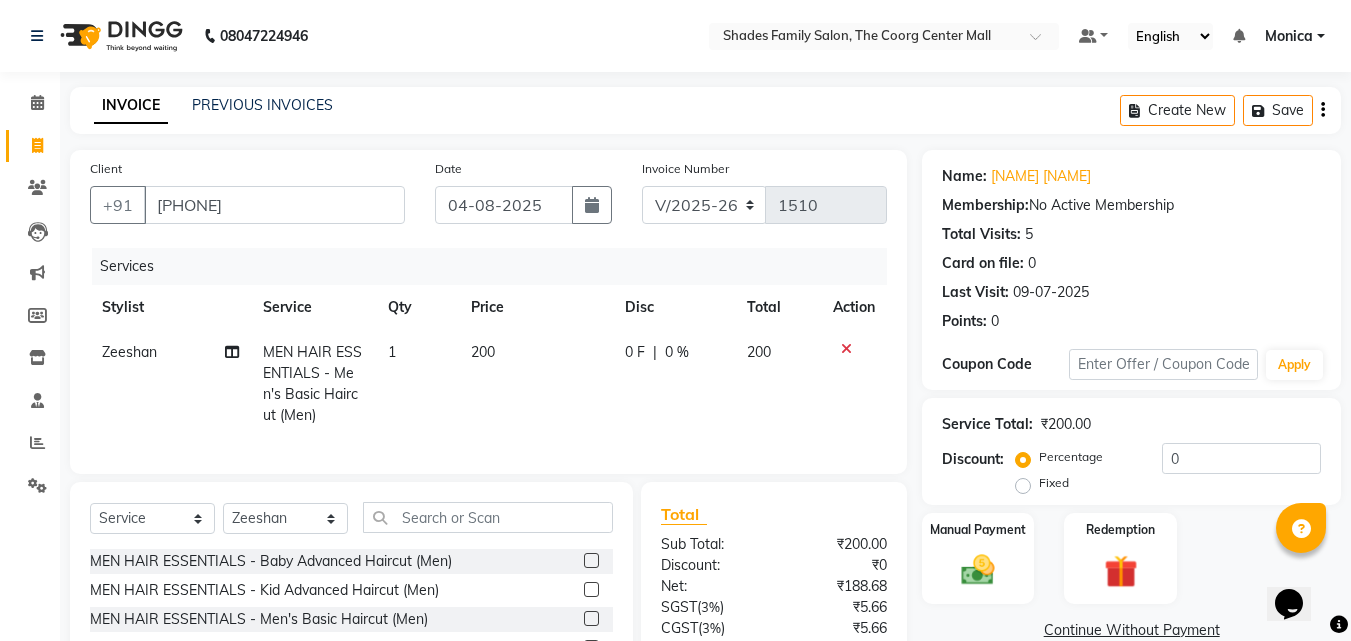 click on "[NAME] MEN HAIR ESSENTIALS - Men's Basic Haircut (Men) 1 200 0 F | 0 % 200" 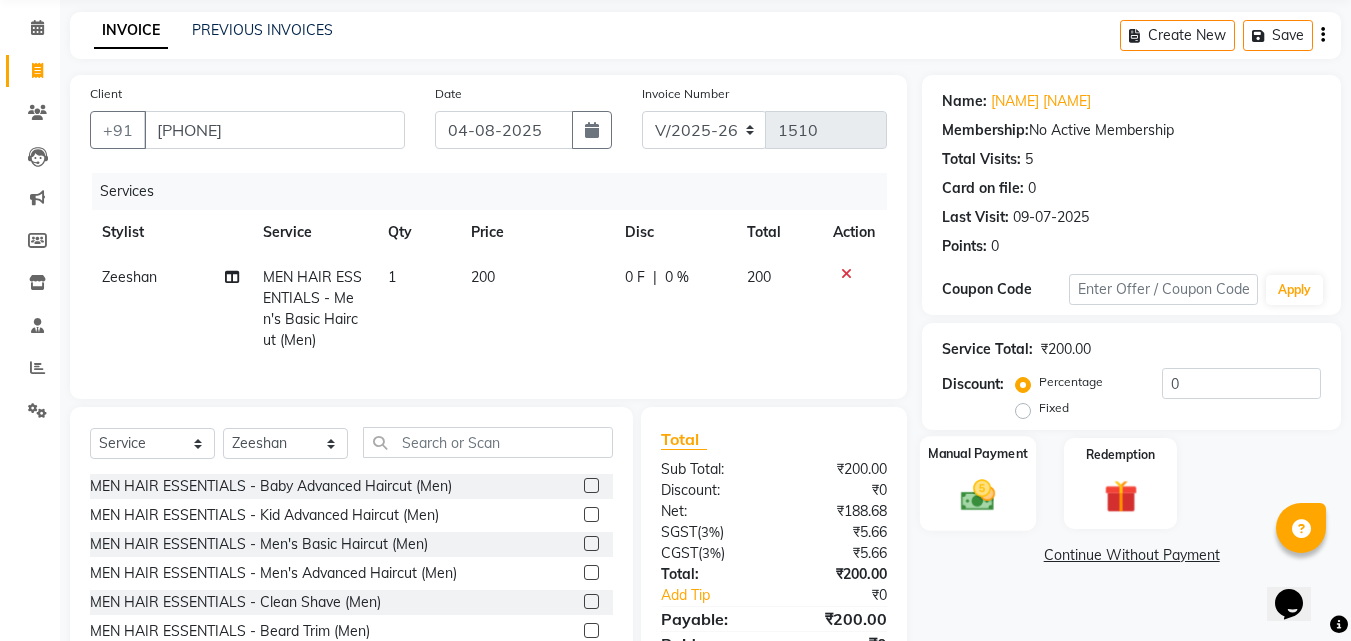 scroll, scrollTop: 181, scrollLeft: 0, axis: vertical 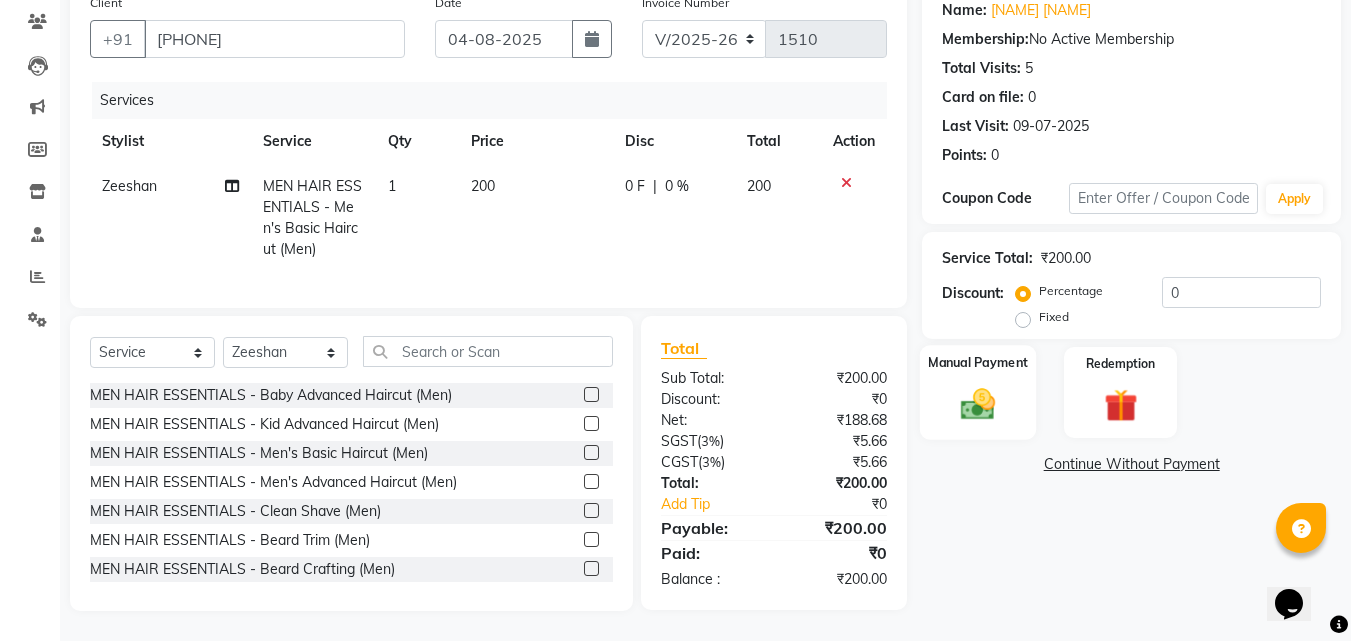 click on "Manual Payment" 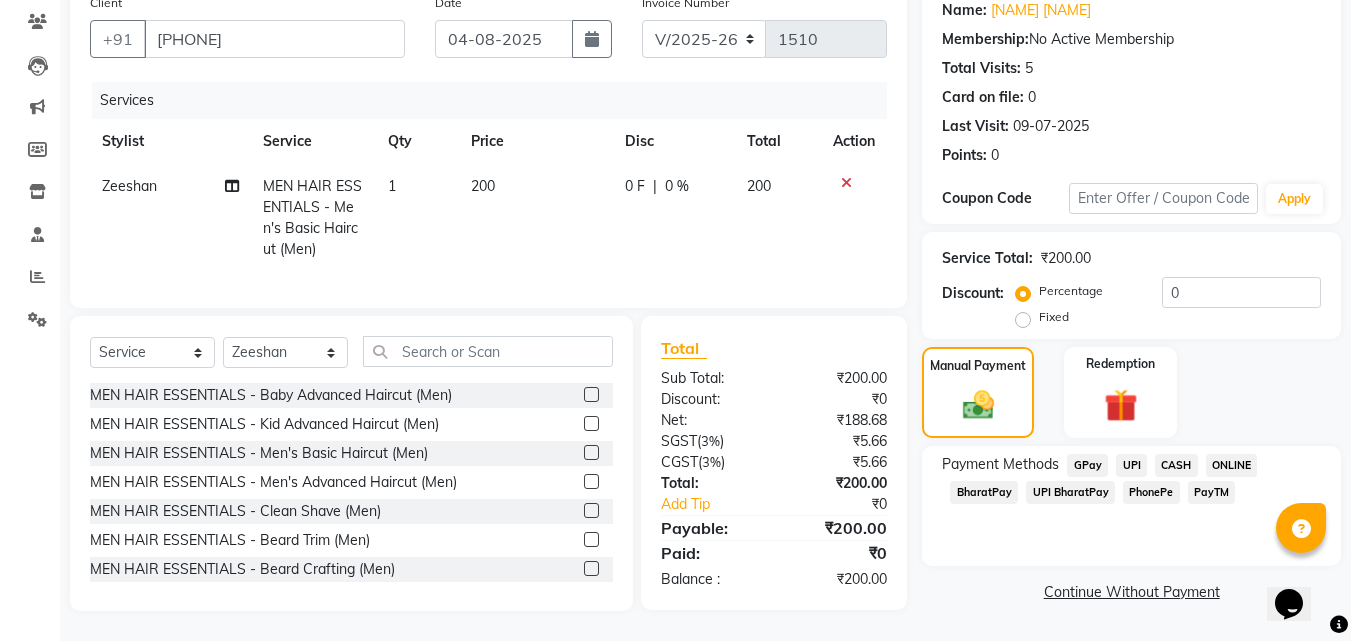 click on "CASH" 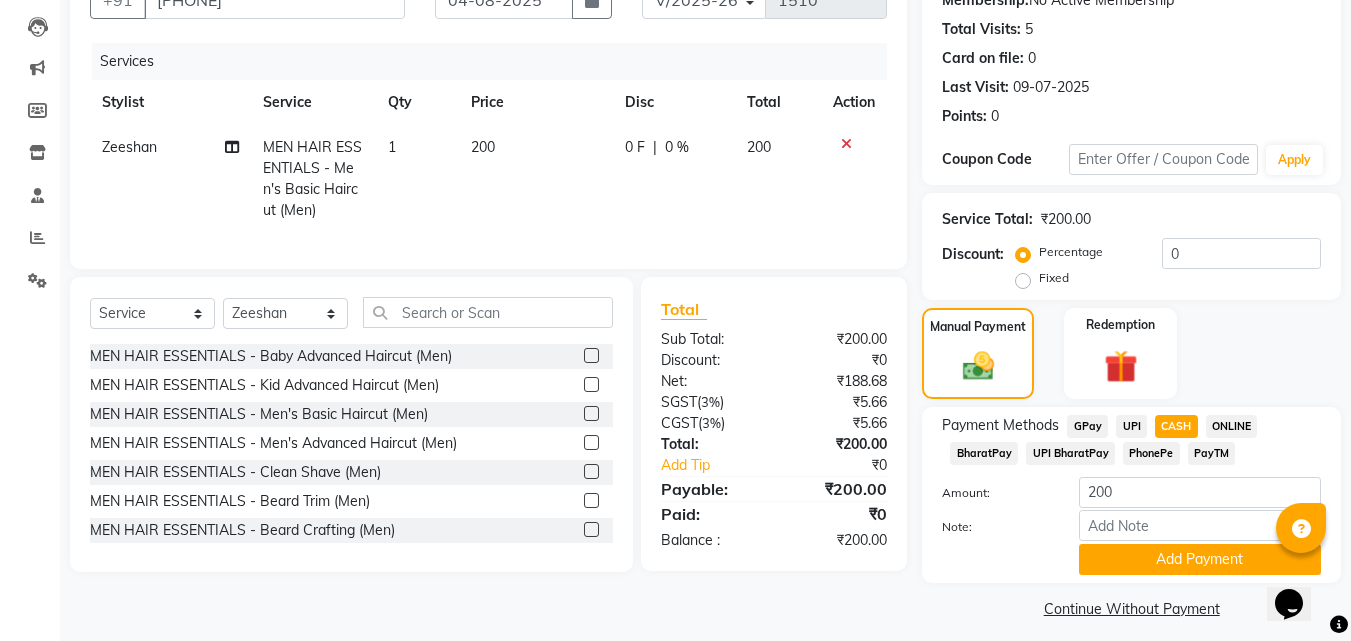 scroll, scrollTop: 218, scrollLeft: 0, axis: vertical 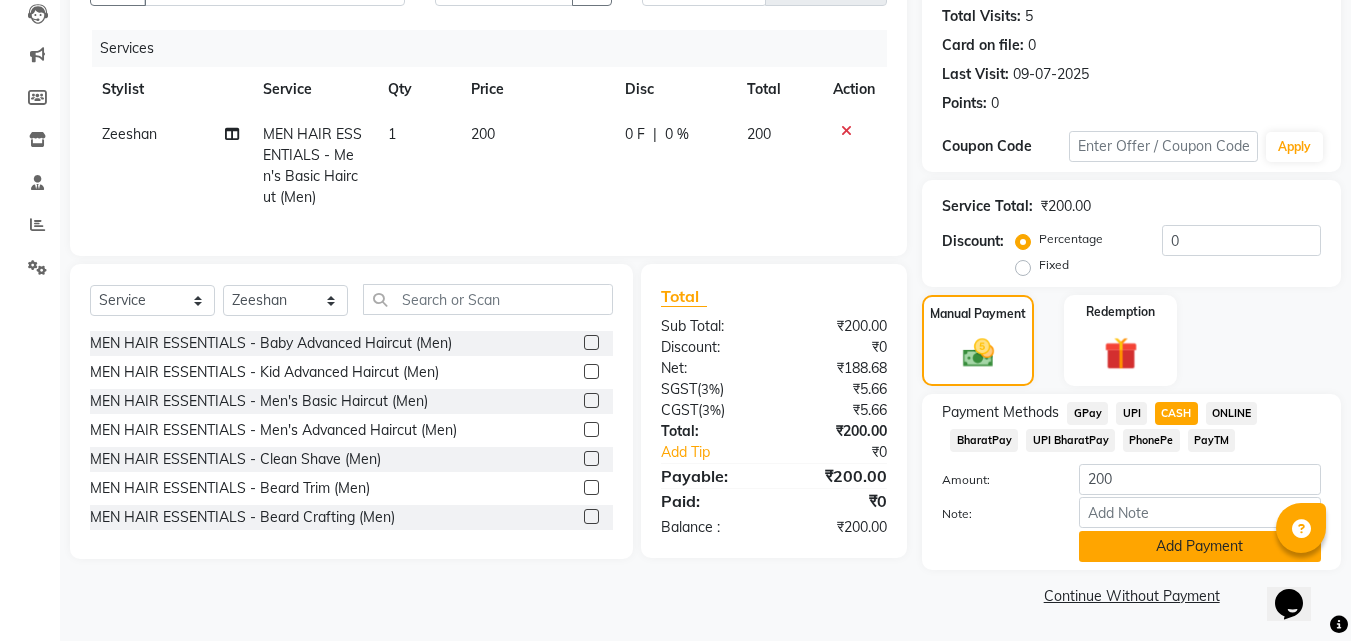 click on "Add Payment" 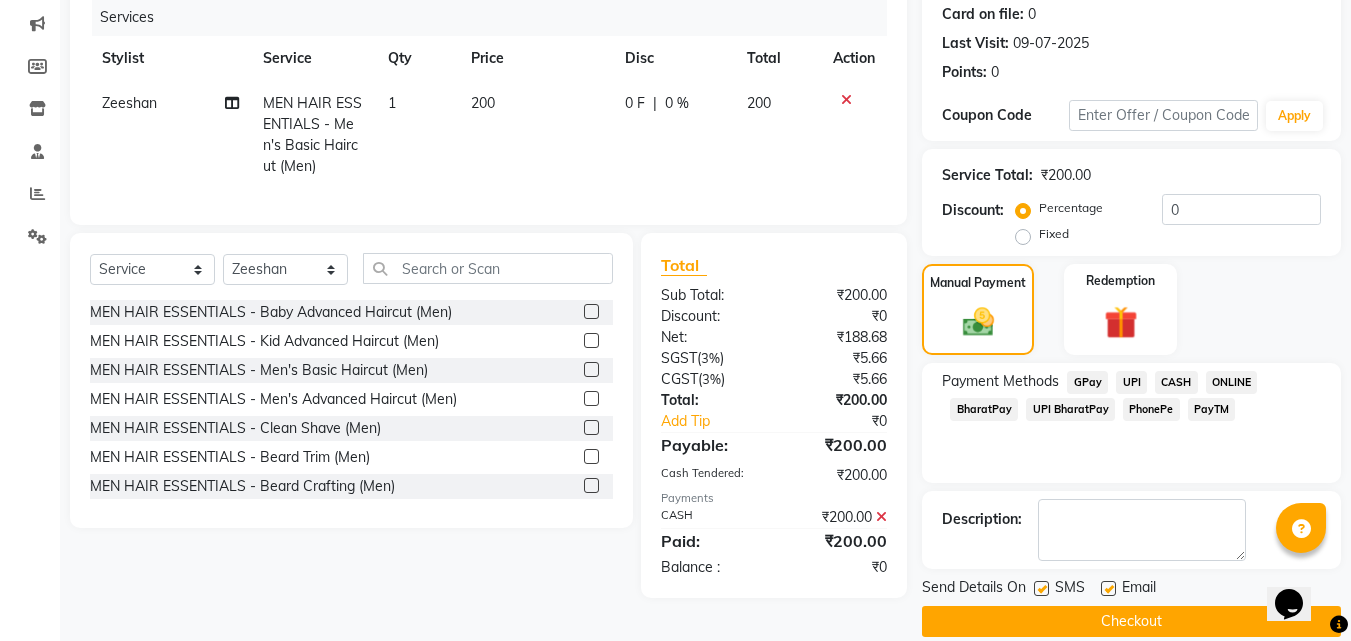 scroll, scrollTop: 275, scrollLeft: 0, axis: vertical 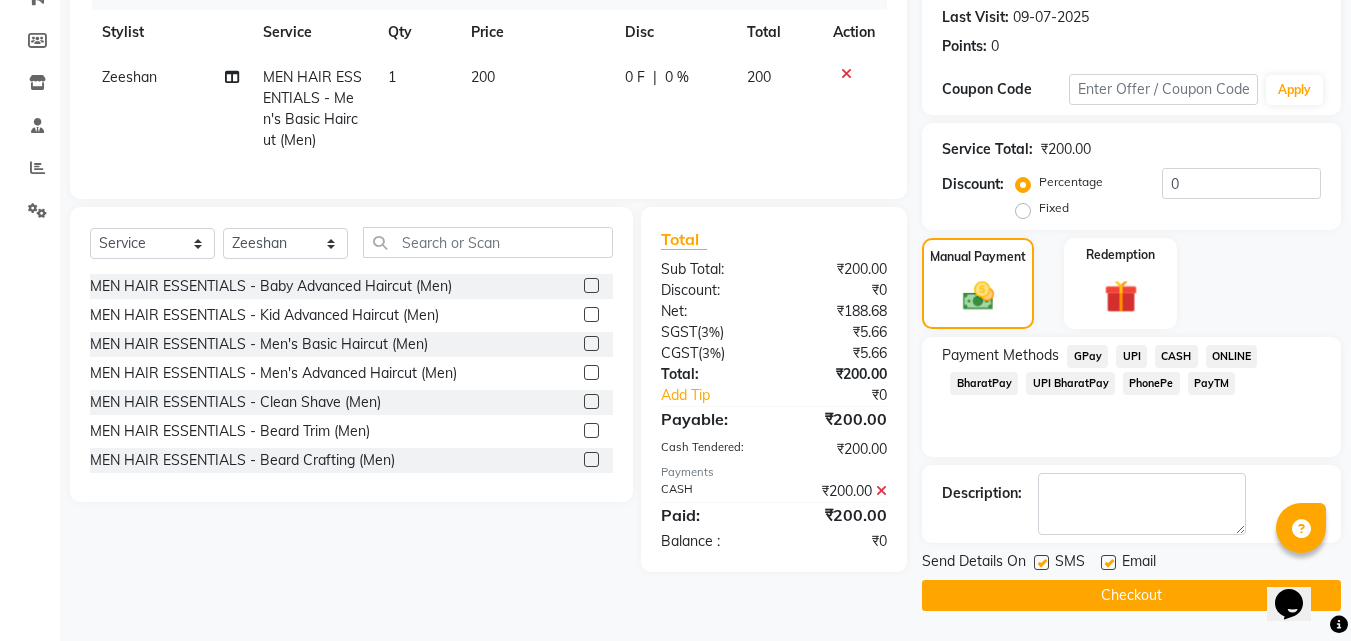 click on "Checkout" 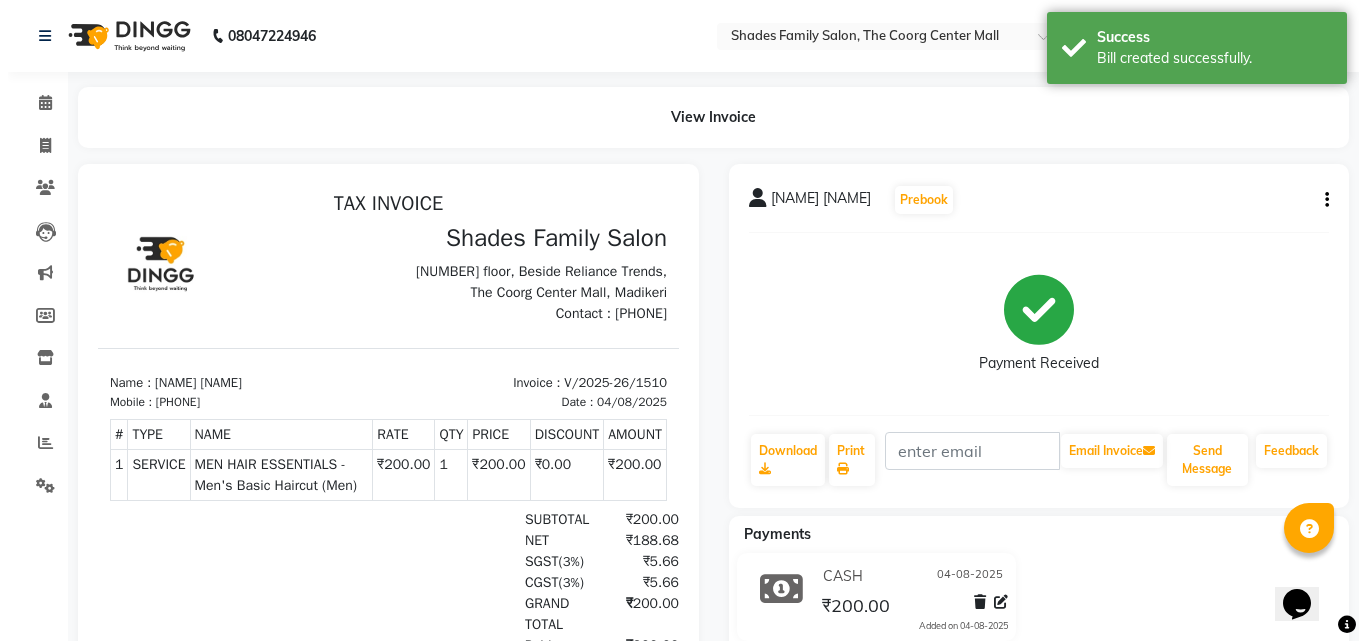 scroll, scrollTop: 0, scrollLeft: 0, axis: both 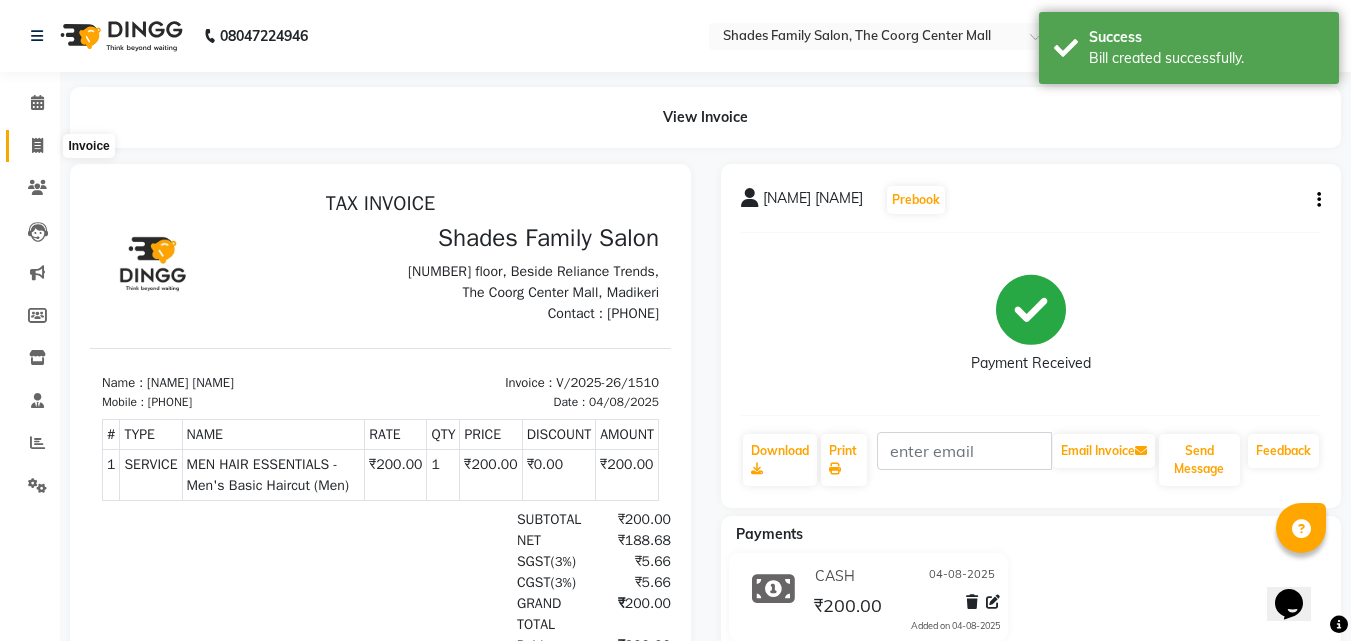 click 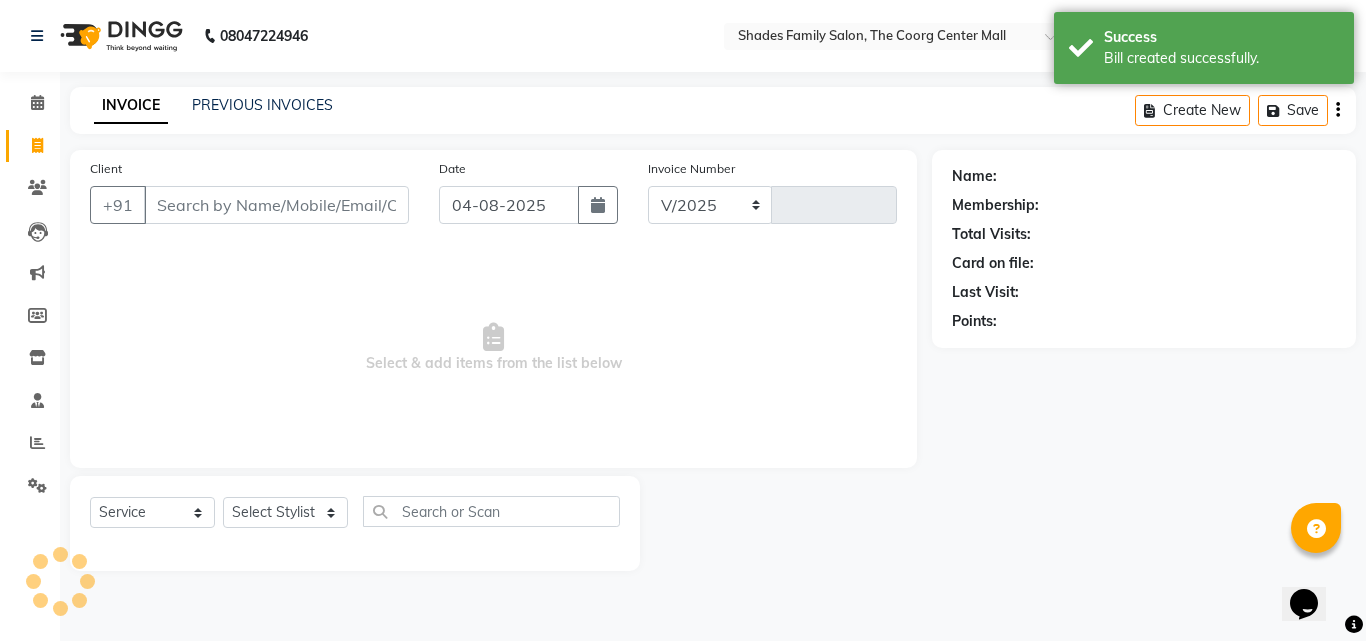 select on "7447" 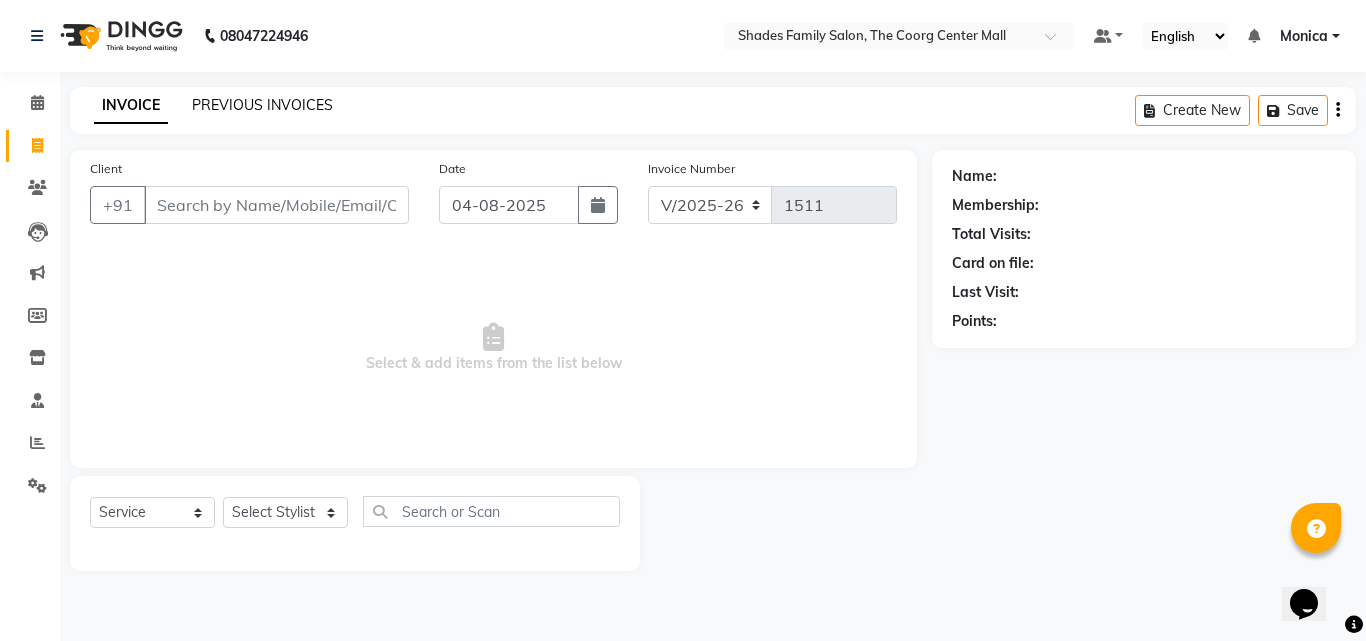 click on "PREVIOUS INVOICES" 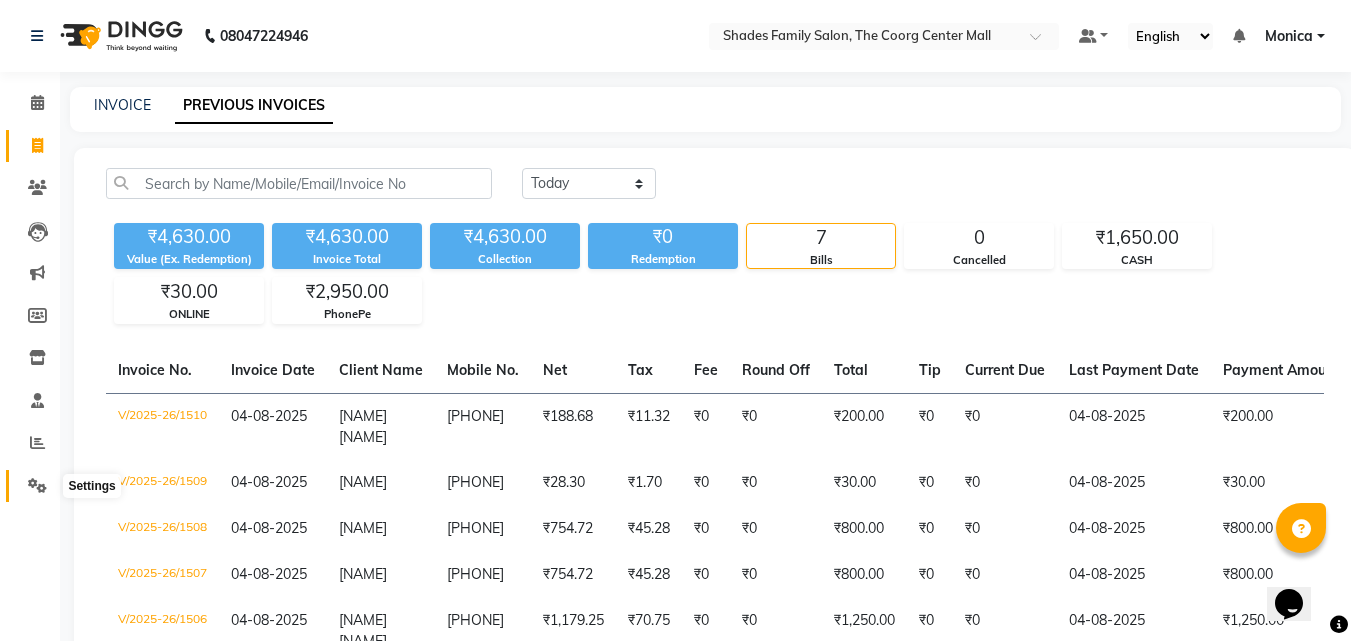 click 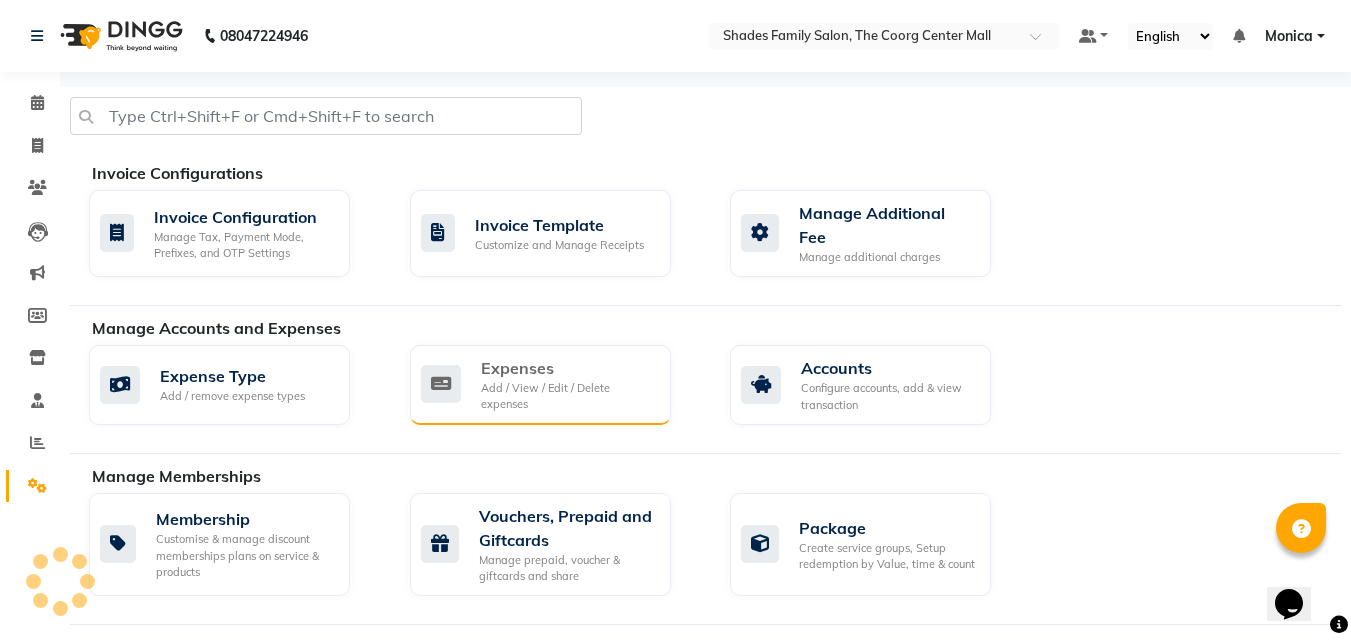 click on "Expenses" 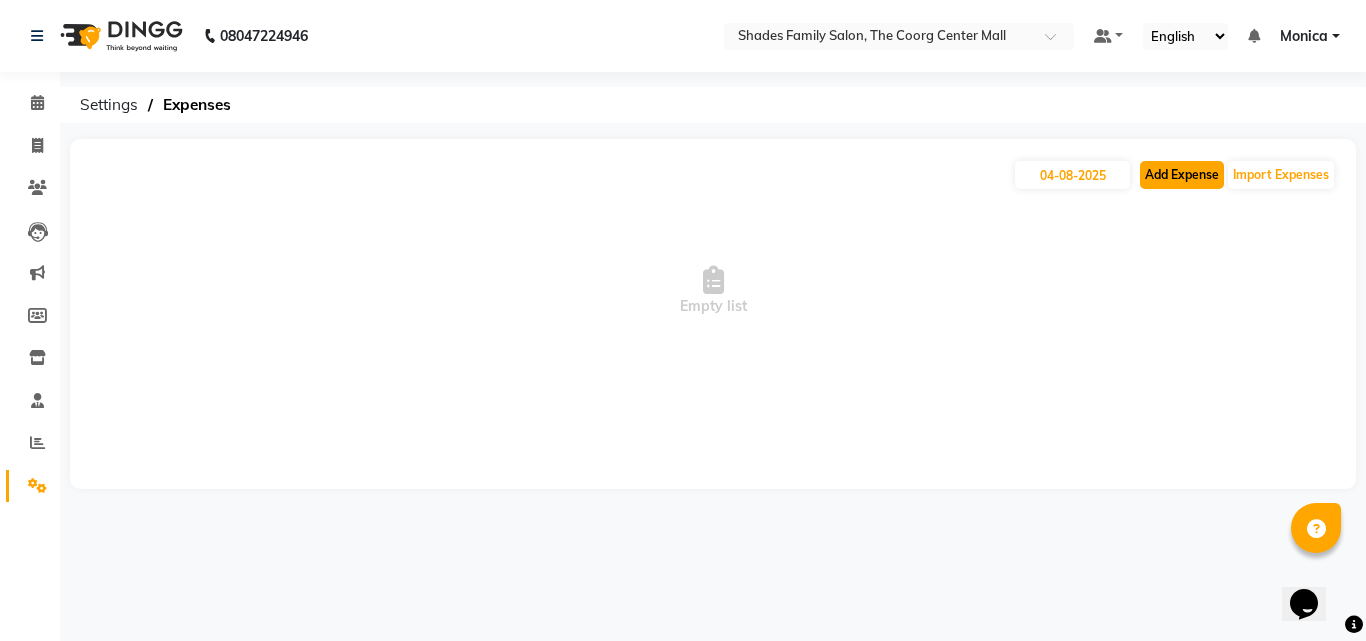 click on "Add Expense" 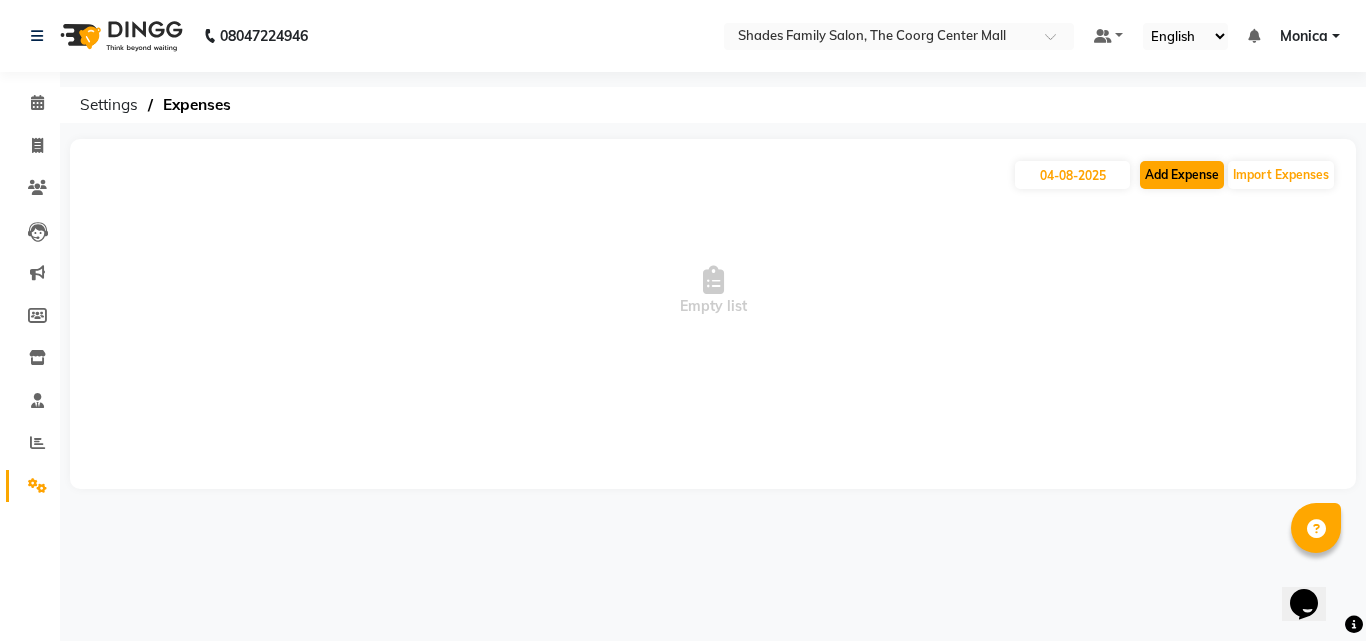 select on "1" 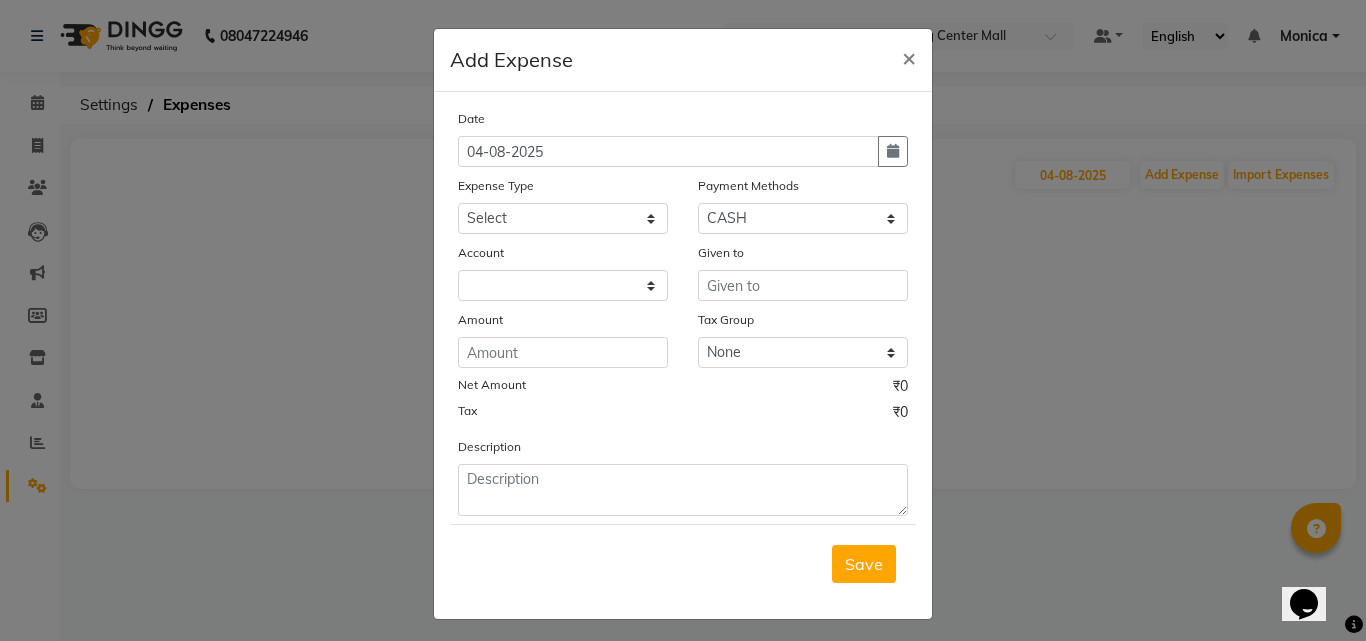 select on "6550" 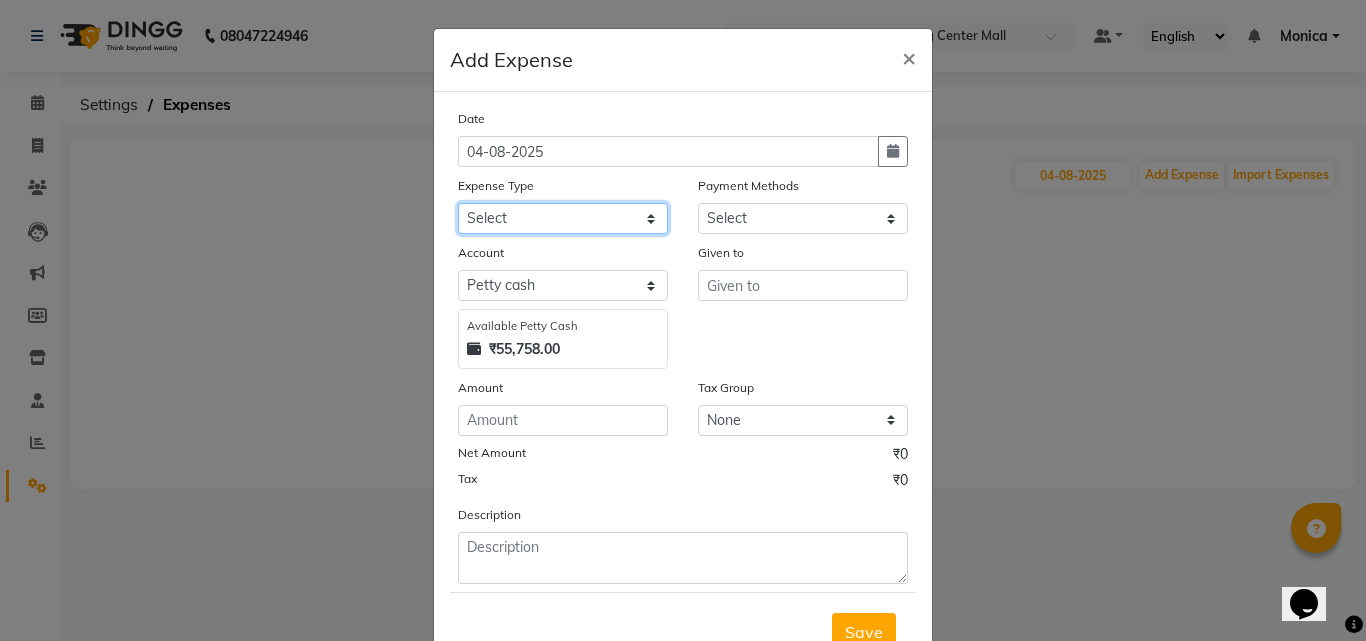 click on "Select Advance Salary Auto Bank charges Cash transfer to bank Client Client Snacks Commission Current bill Equipment Flower Food for customer Food for Staff Fuel Given from staff Given to Staff Govt fee Grocery Incentive International purchase Internet bill Loan Repayment Maintenance Mam Manjumane Marketing Milk Miscellaneous Others Pantry Petrol for gen Pigmi Ganapathi bank Product Product Sale Rent Rent shop Repair charges Salary Staff Staff Snacks Staff Tips Tax Tea & Refreshment Tissues Utilities Water Bottles And juice Zerox" 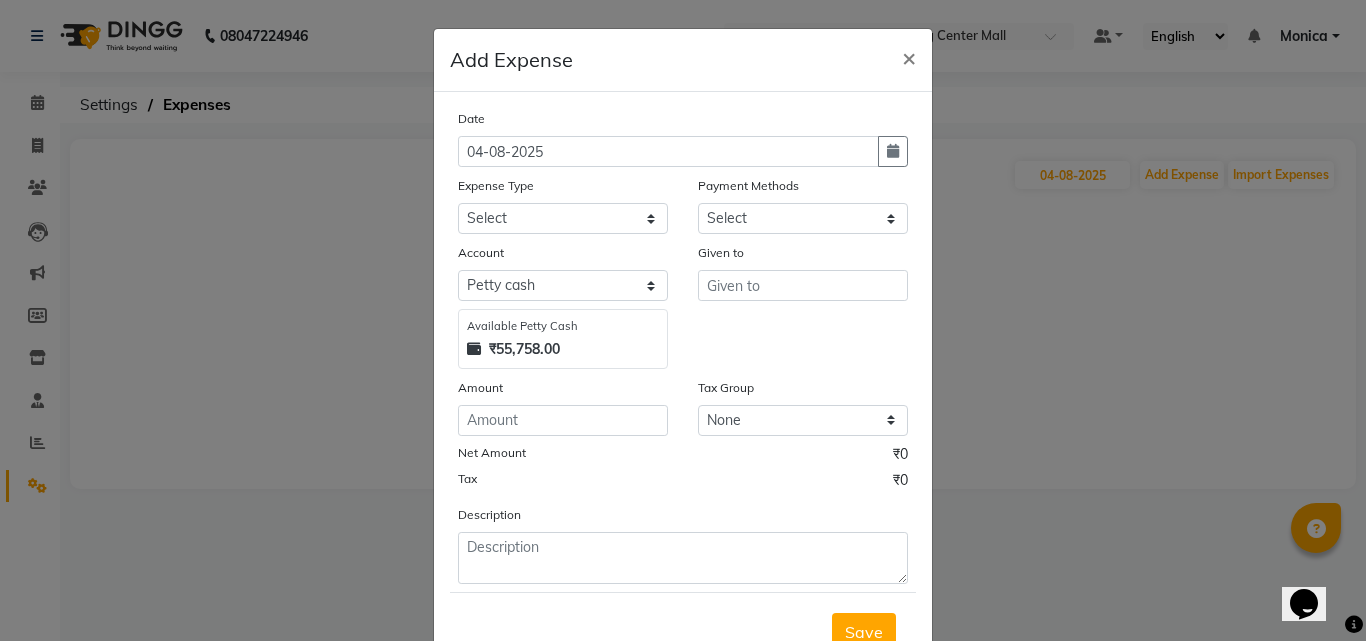 click on "Add Expense  × Date 04-08-2025 Expense Type Select Advance Salary Auto Bank charges Cash transfer to bank Client Client Snacks Commission Current bill Equipment Flower Food for customer Food for Staff Fuel Given from staff Given to Staff Govt fee Grocery Incentive International purchase Internet bill Loan Repayment Maintenance Mam Manjumane Marketing Milk Miscellaneous Others Pantry Petrol for gen Pigmi Ganapathi bank Product Product Sale Rent Rent shop Repair charges Salary Staff Staff Snacks Staff Tips Tax Tea & Refreshment Tissues Utilities Water Bottles And juice Zerox Payment Methods Select GPay Points Prepaid UPI CASH Package ONLINE BharatPay UPI BharatPay PhonePe PayTM Wallet Account Select Petty cash Default account Available Petty Cash ₹55,758.00 Given to Amount Tax Group None GST Net Amount ₹0 Tax ₹0 Description  Save" 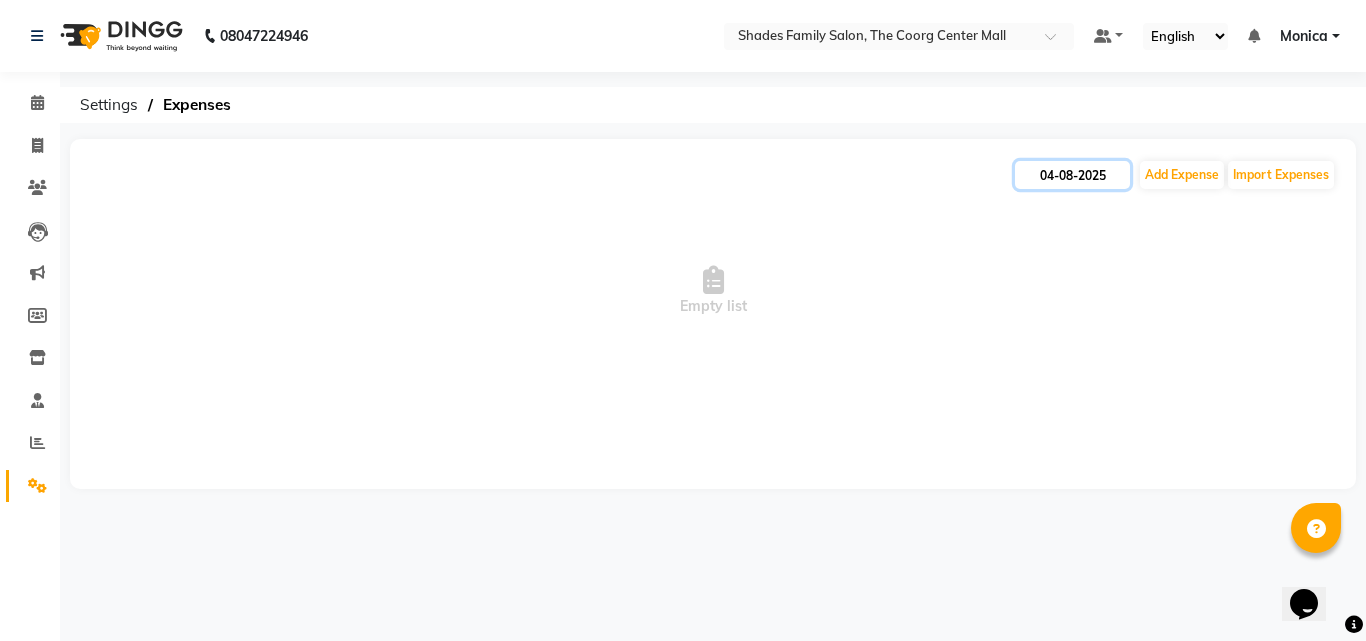click on "04-08-2025" 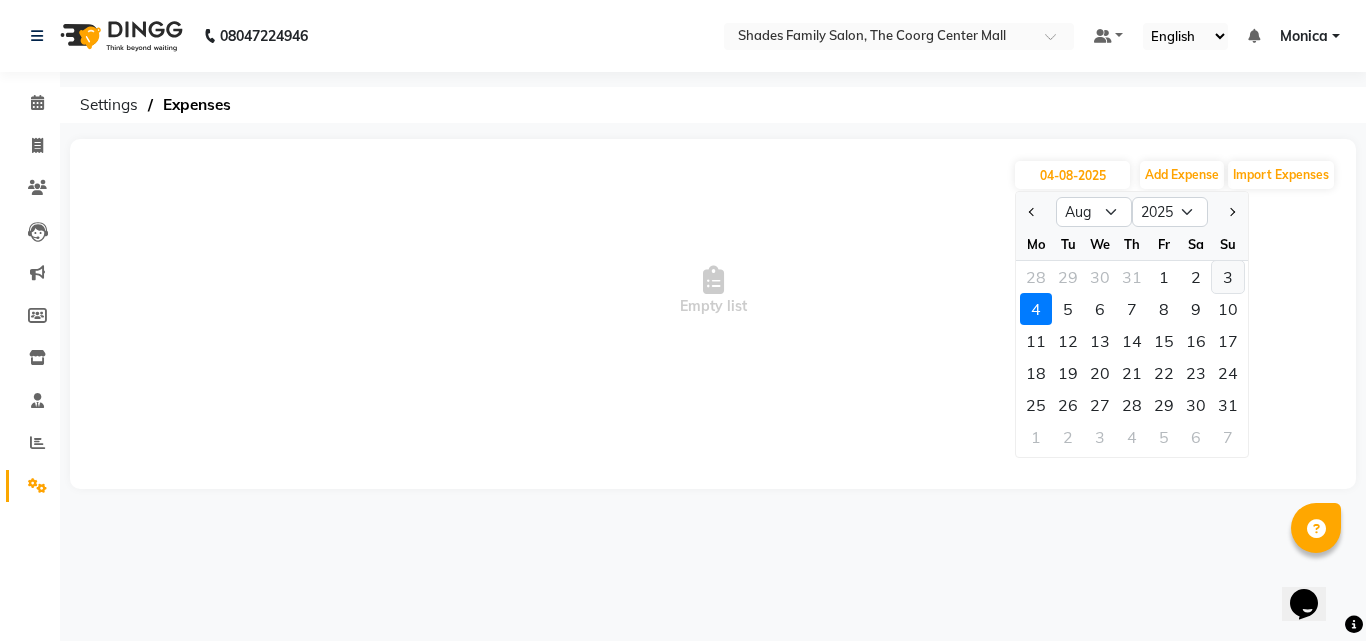 click on "3" 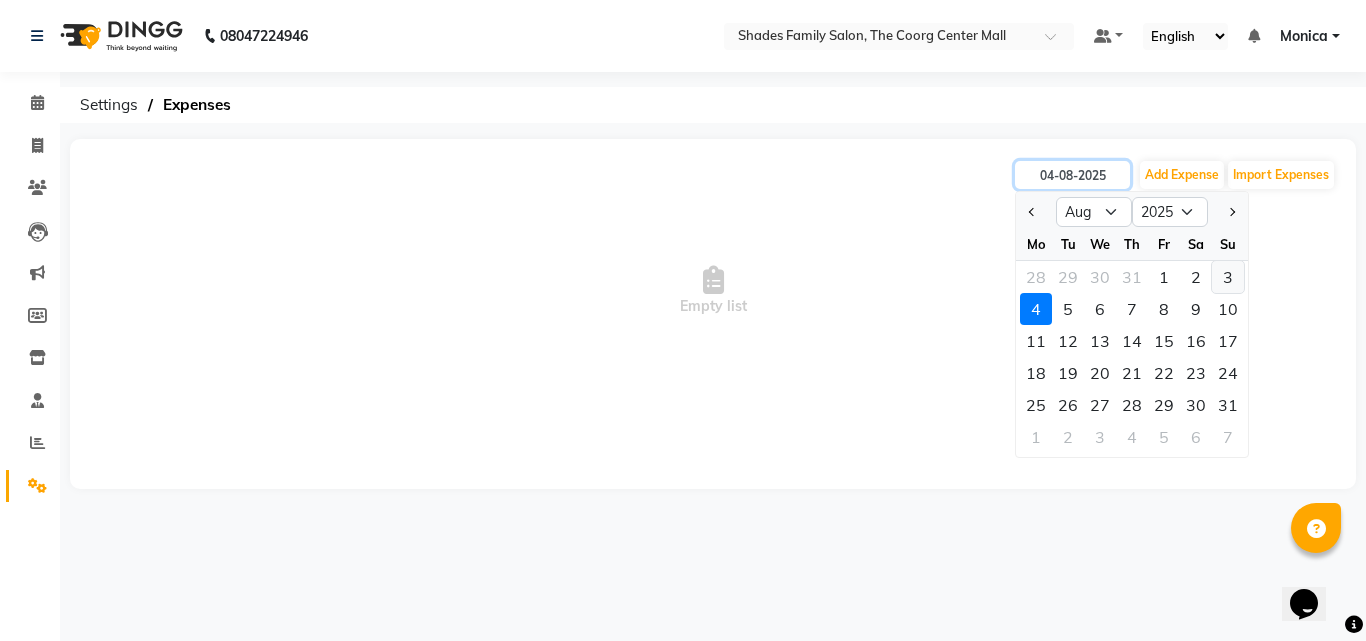 type on "03-08-2025" 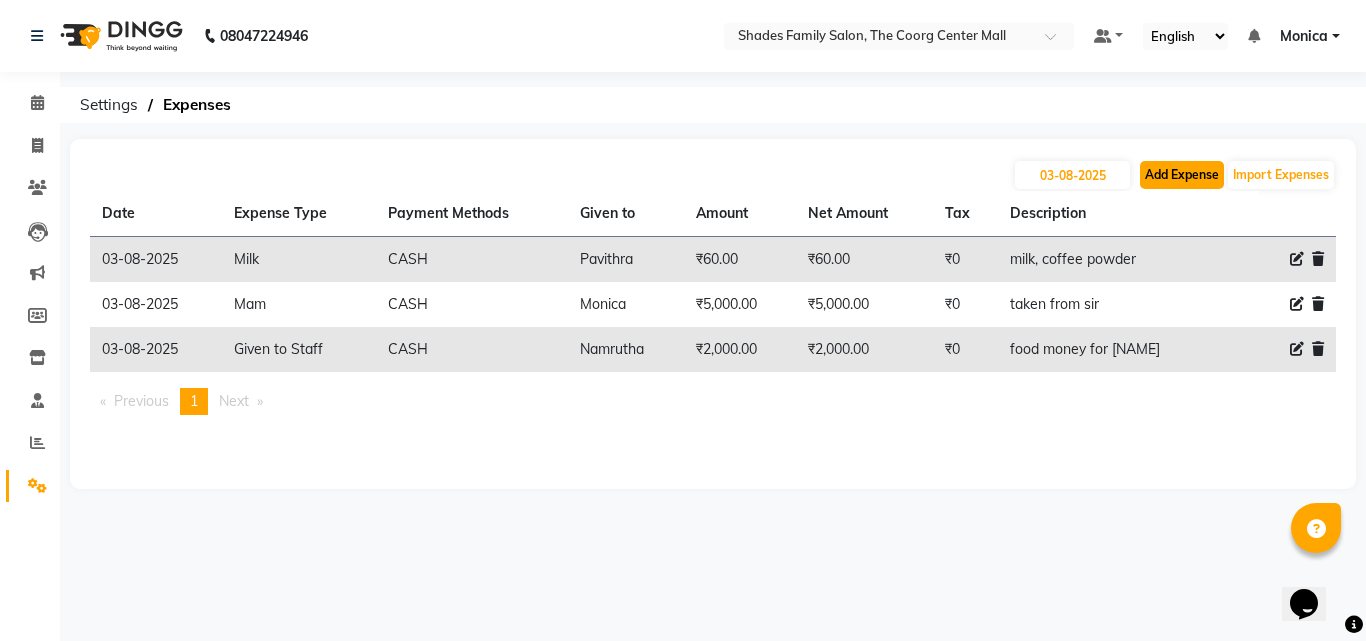 click on "Add Expense" 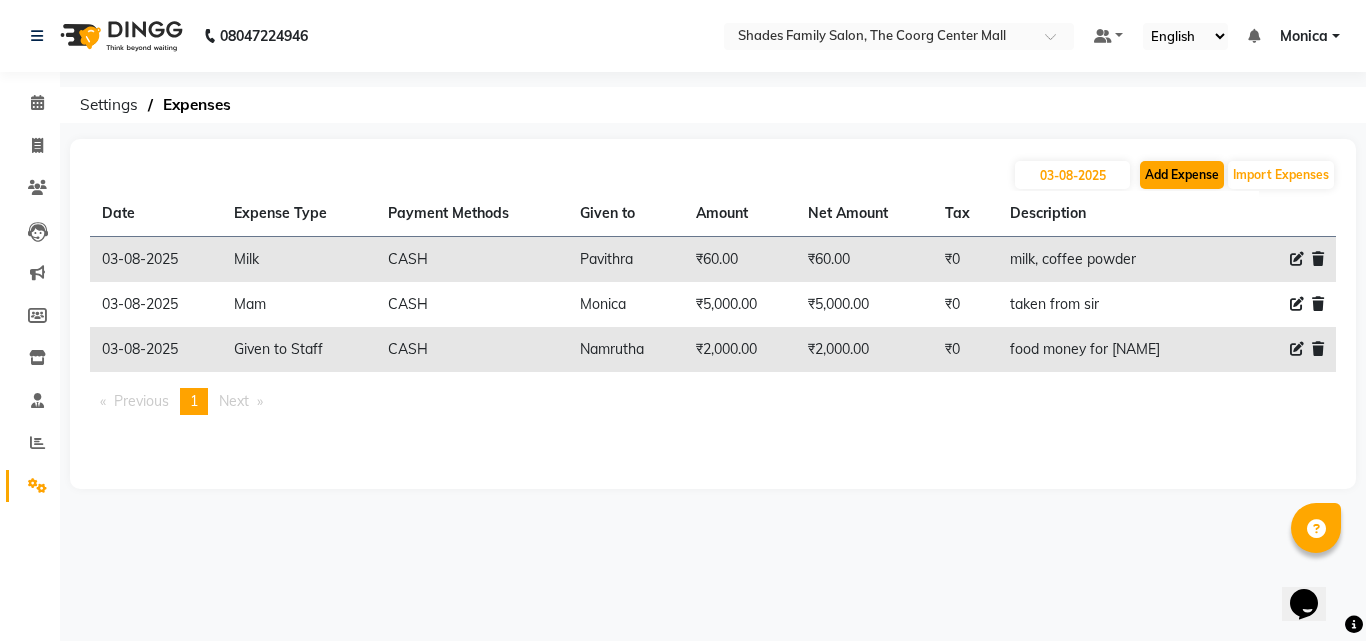 select on "1" 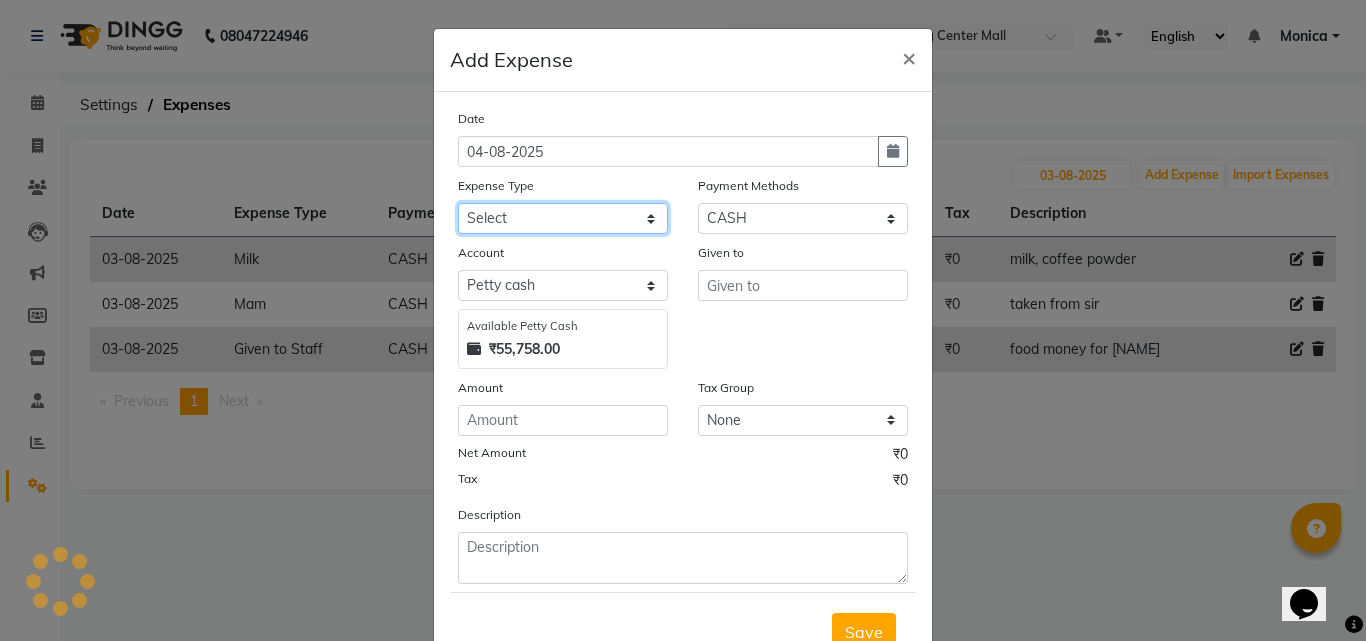 click on "Select Advance Salary Auto Bank charges Cash transfer to bank Client Client Snacks Commission Current bill Equipment Flower Food for customer Food for Staff Fuel Given from staff Given to Staff Govt fee Grocery Incentive International purchase Internet bill Loan Repayment Maintenance Mam Manjumane Marketing Milk Miscellaneous Others Pantry Petrol for gen Pigmi Ganapathi bank Product Product Sale Rent Rent shop Repair charges Salary Staff Staff Snacks Staff Tips Tax Tea & Refreshment Tissues Utilities Water Bottles And juice Zerox" 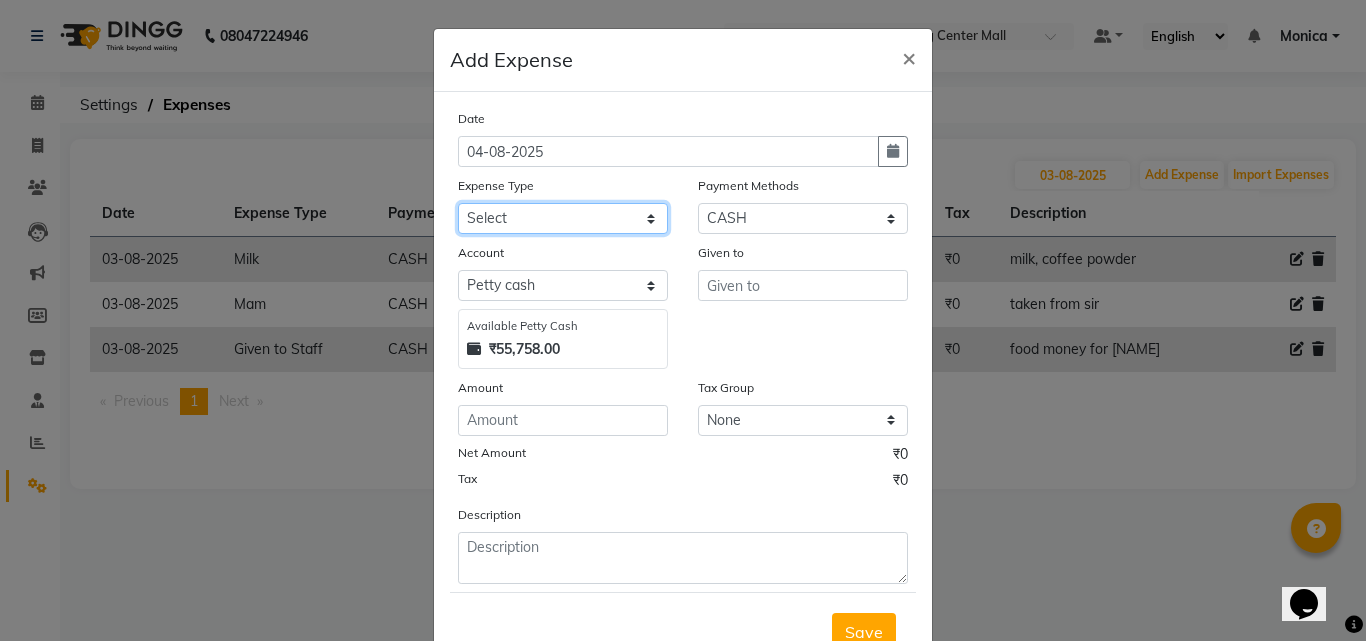 select on "19065" 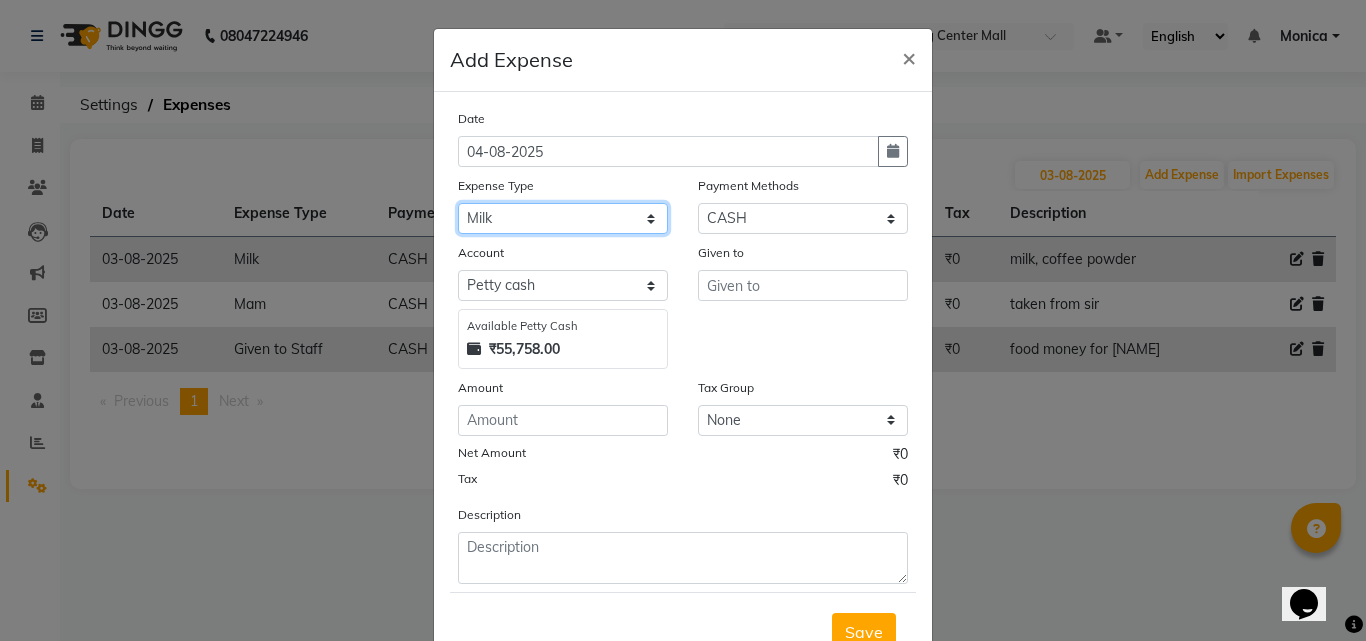 click on "Select Advance Salary Auto Bank charges Cash transfer to bank Client Client Snacks Commission Current bill Equipment Flower Food for customer Food for Staff Fuel Given from staff Given to Staff Govt fee Grocery Incentive International purchase Internet bill Loan Repayment Maintenance Mam Manjumane Marketing Milk Miscellaneous Others Pantry Petrol for gen Pigmi Ganapathi bank Product Product Sale Rent Rent shop Repair charges Salary Staff Staff Snacks Staff Tips Tax Tea & Refreshment Tissues Utilities Water Bottles And juice Zerox" 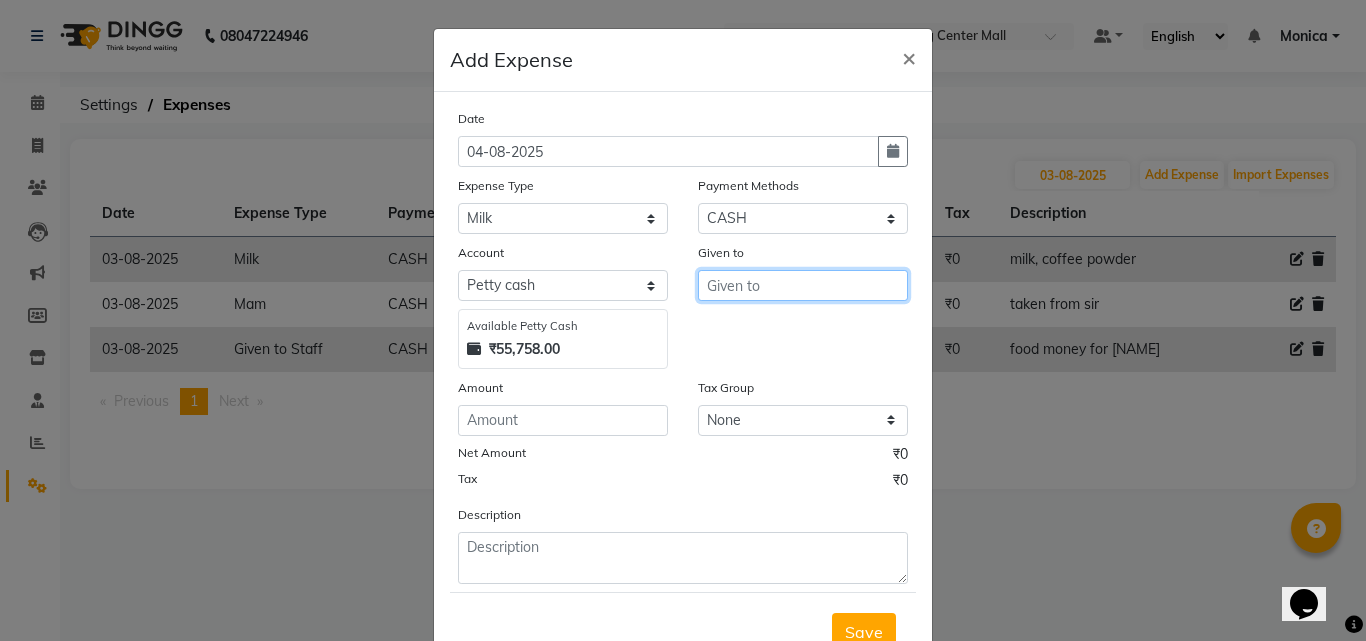 click at bounding box center [803, 285] 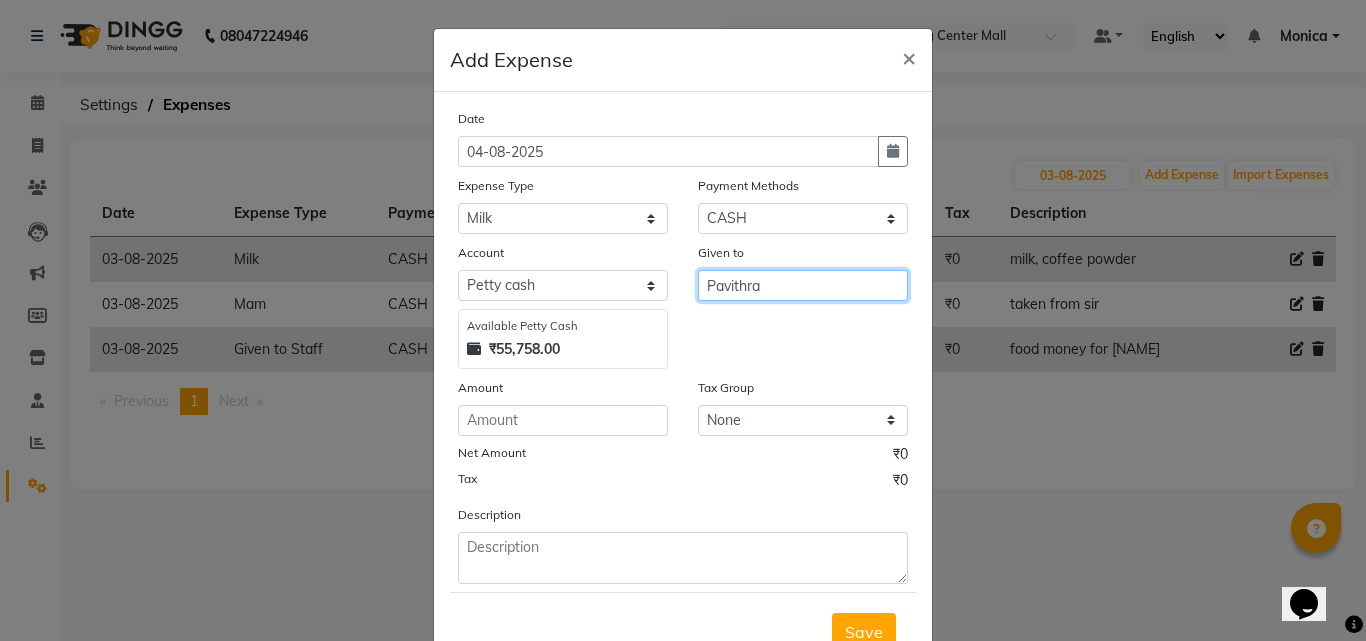 type on "Pavithra" 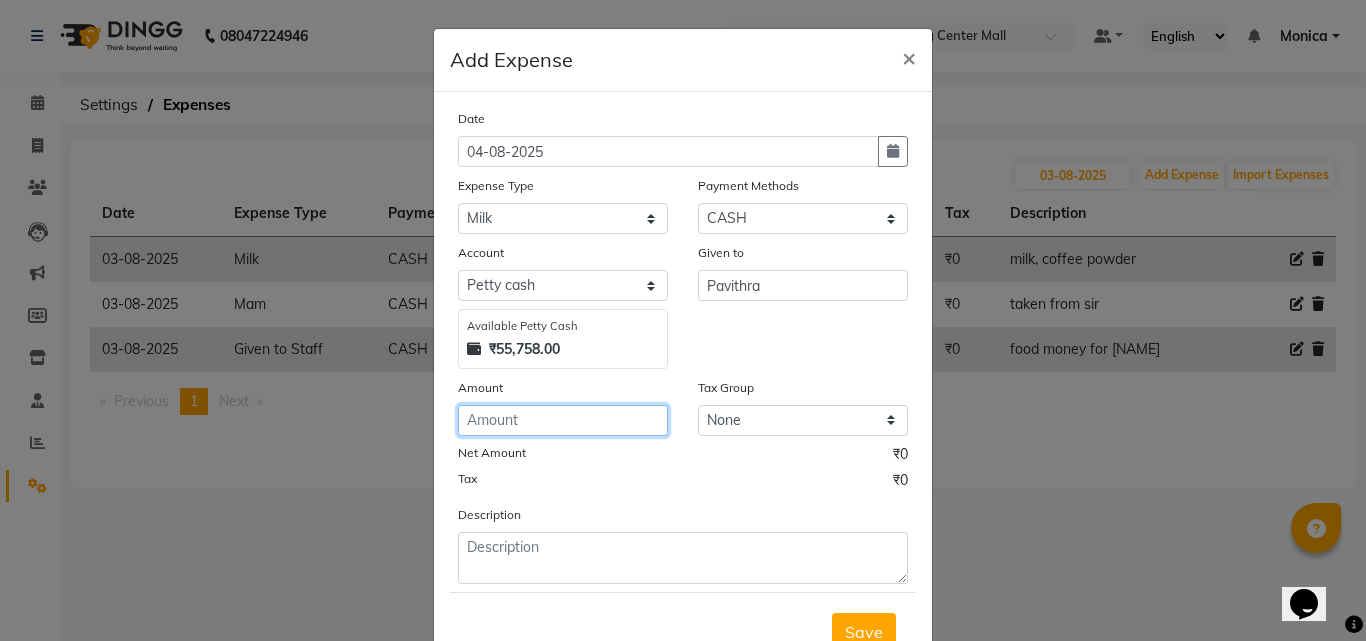 click 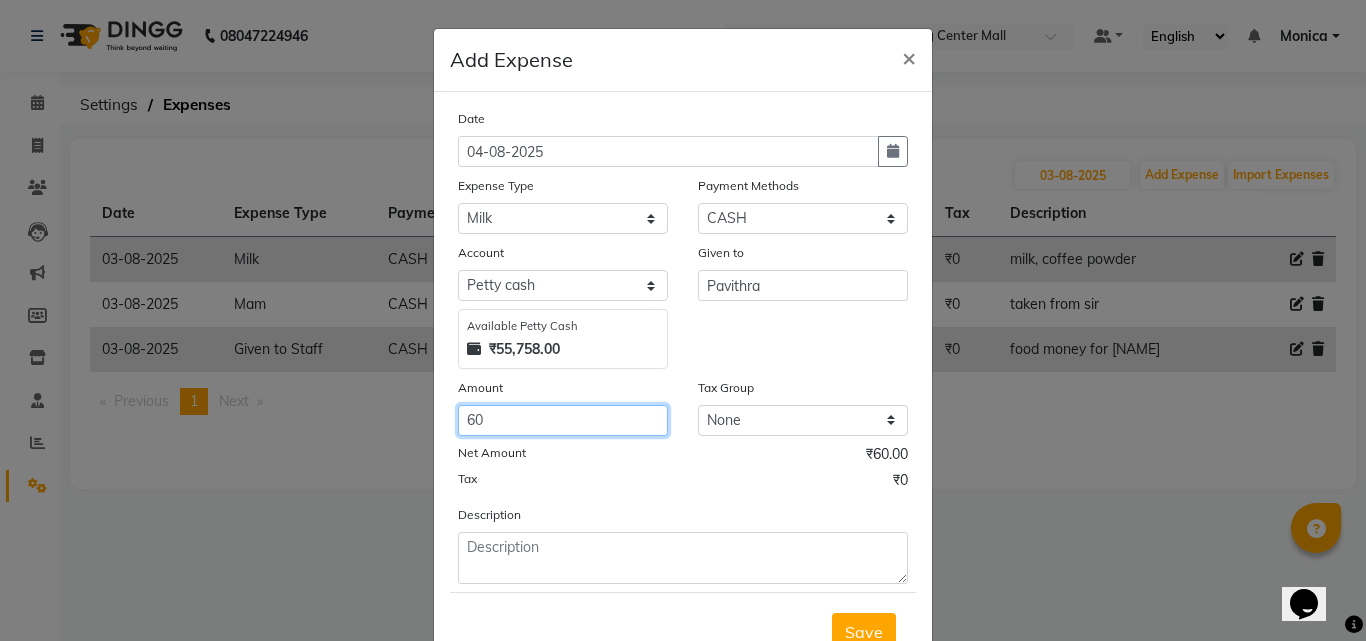 type on "60" 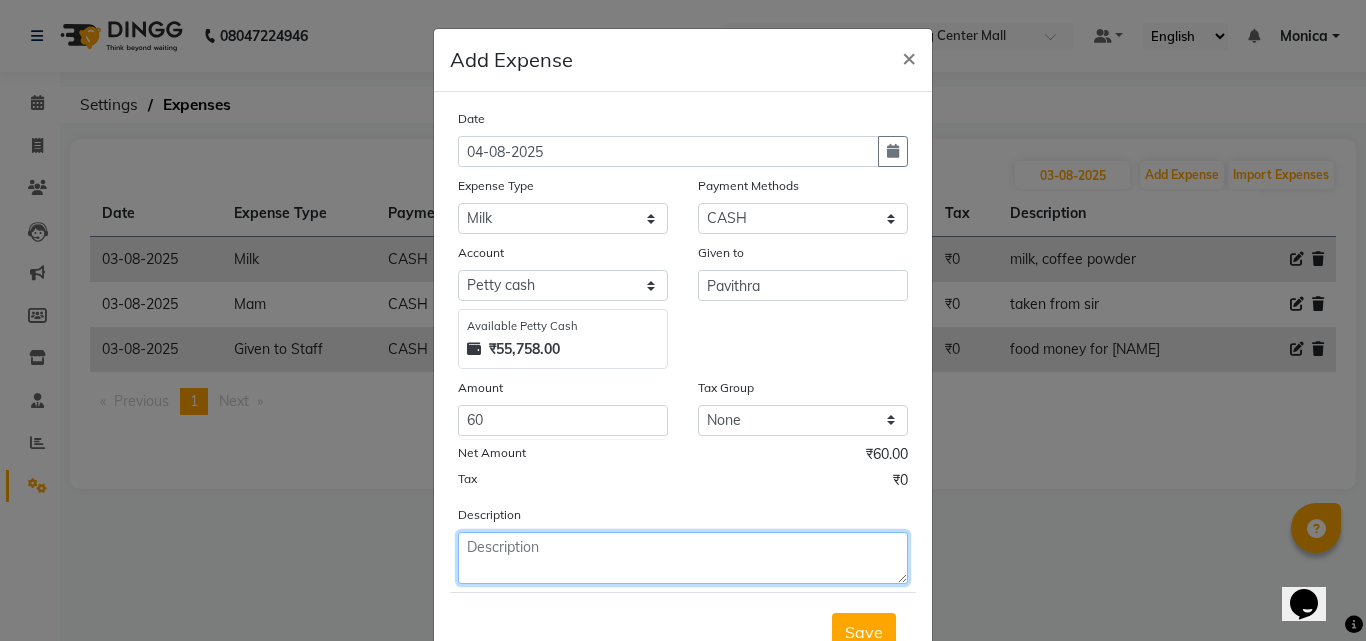 click 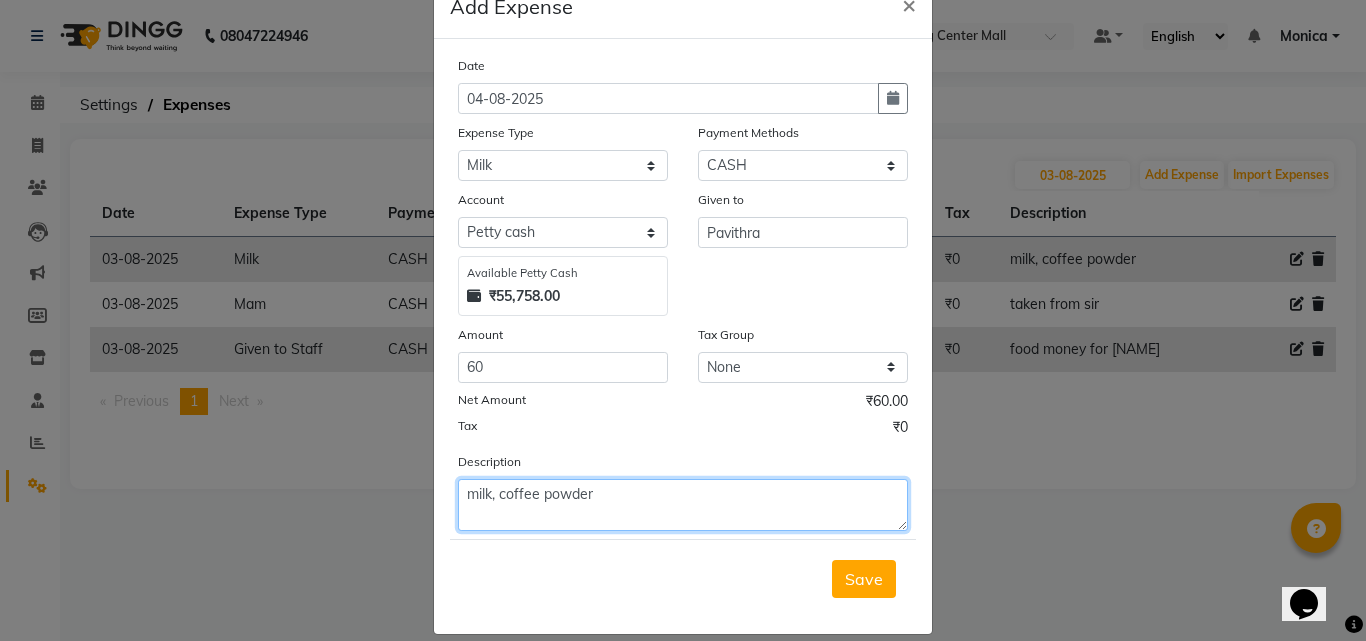 scroll, scrollTop: 75, scrollLeft: 0, axis: vertical 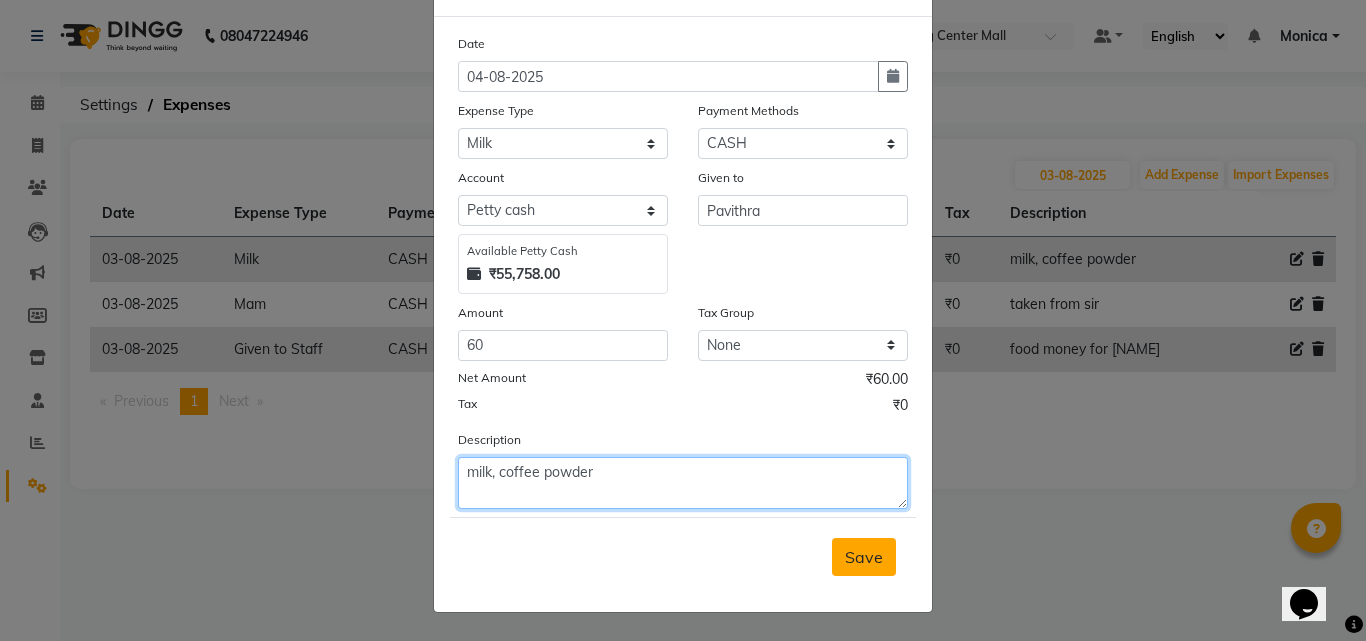 type on "milk, coffee powder" 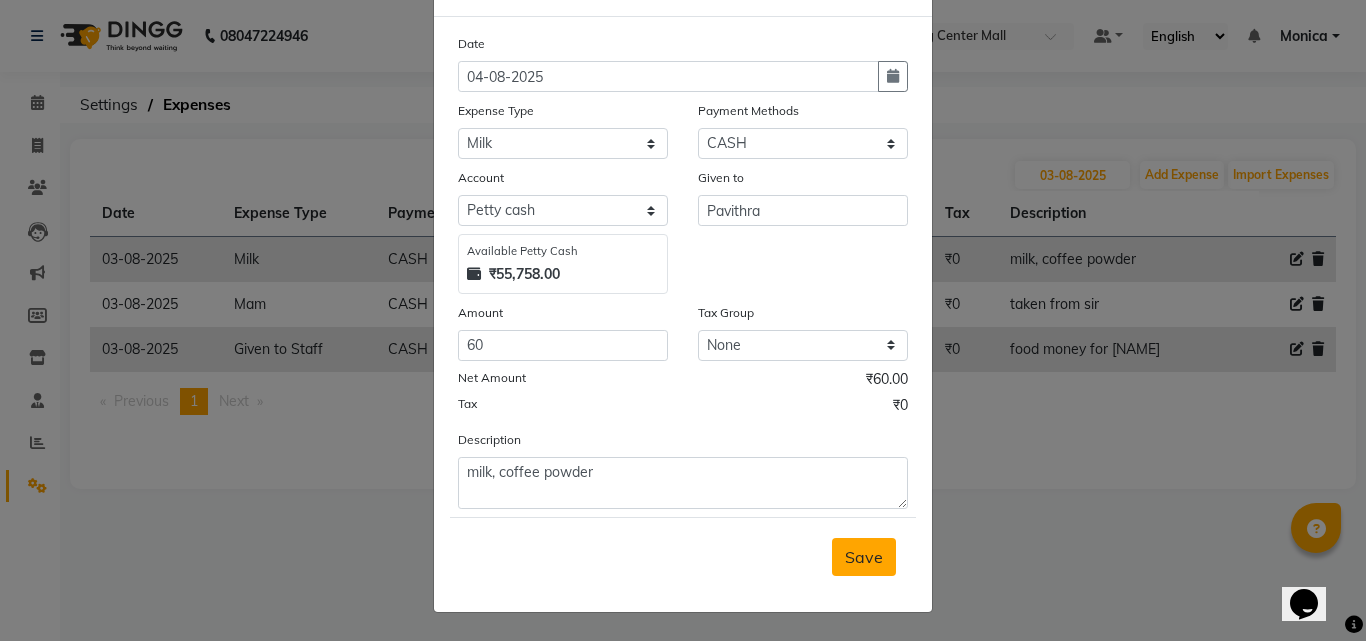 click on "Save" at bounding box center [864, 557] 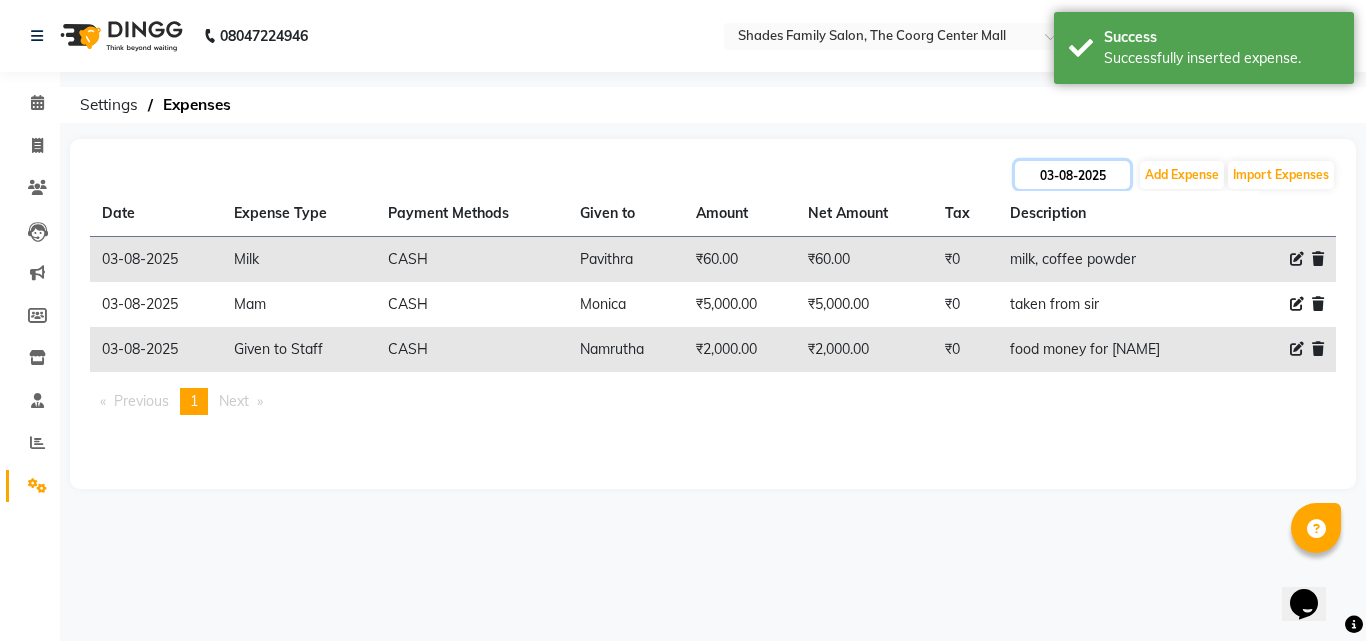 click on "03-08-2025" 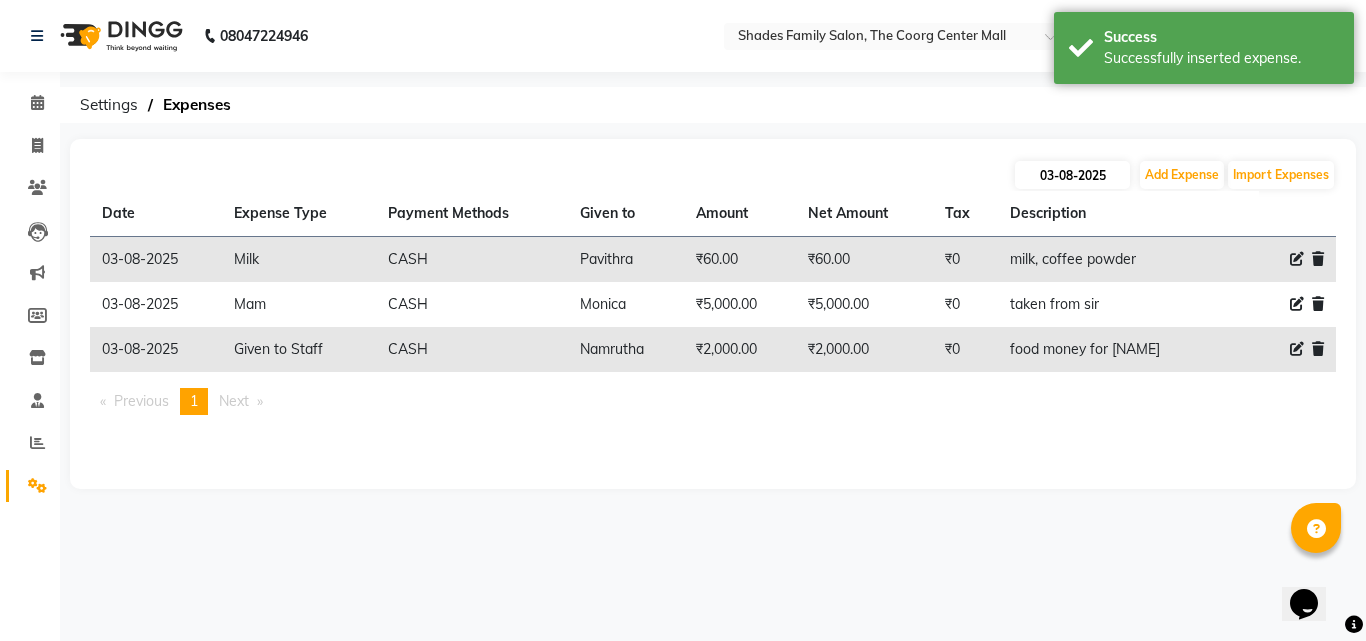 select on "8" 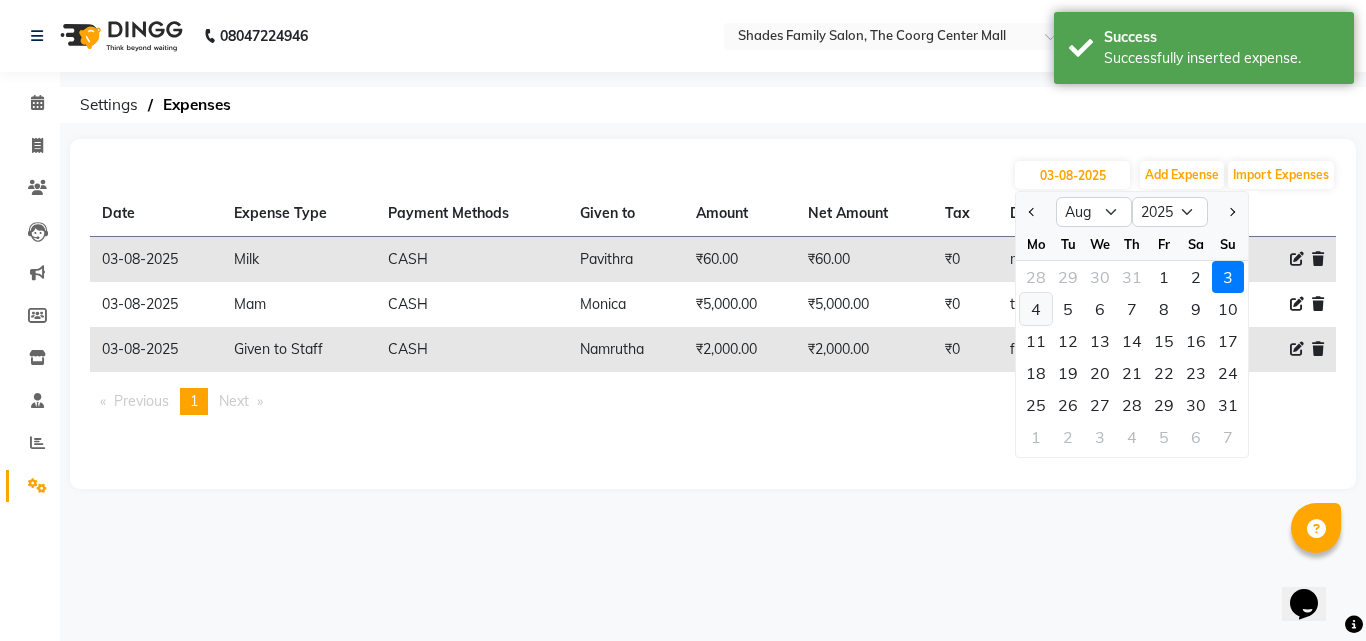 click on "4" 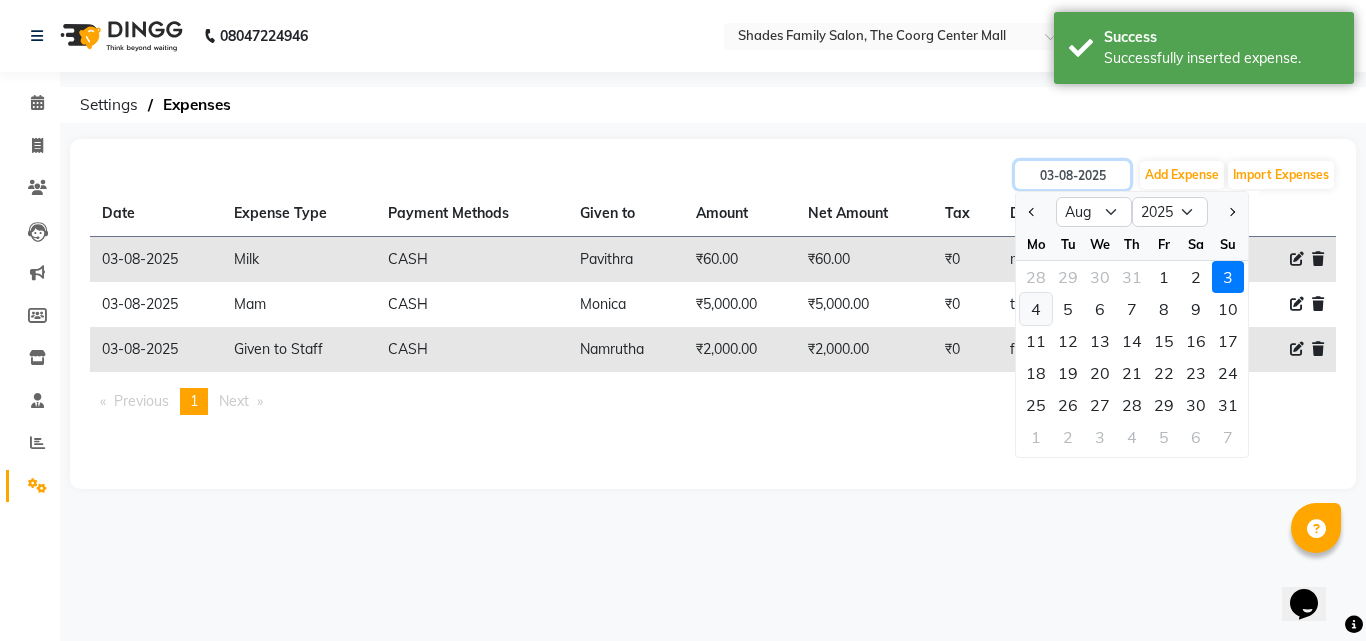 type on "04-08-2025" 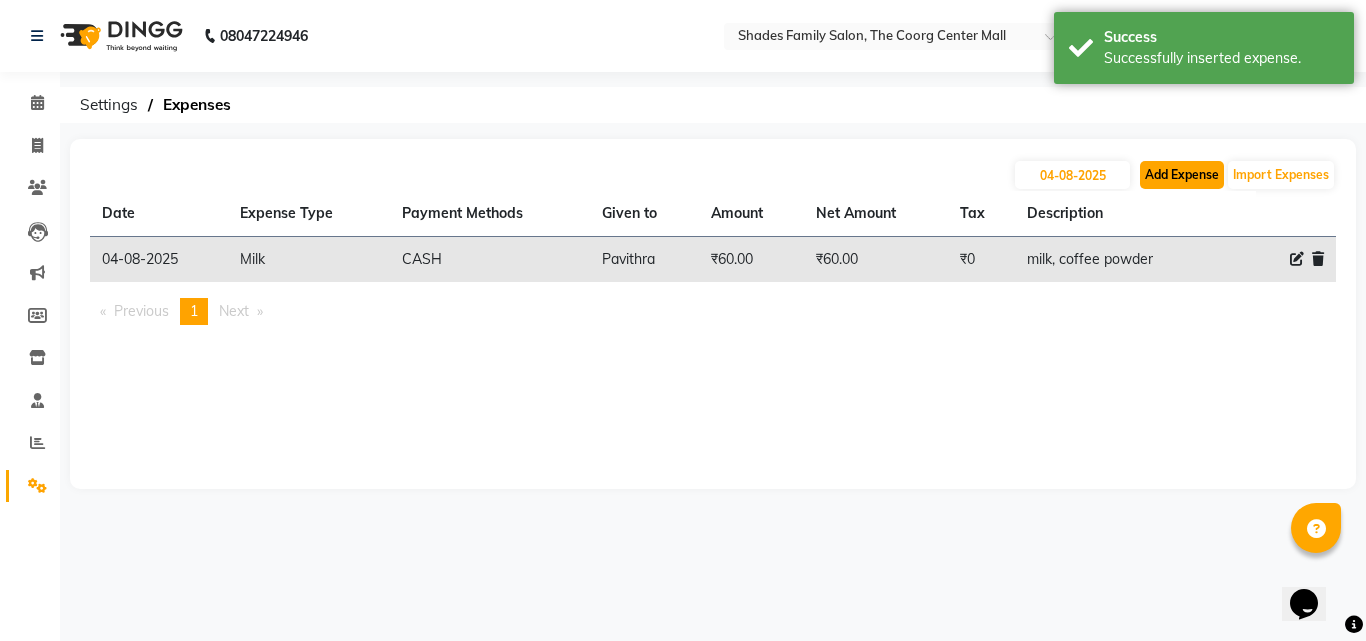 click on "Add Expense" 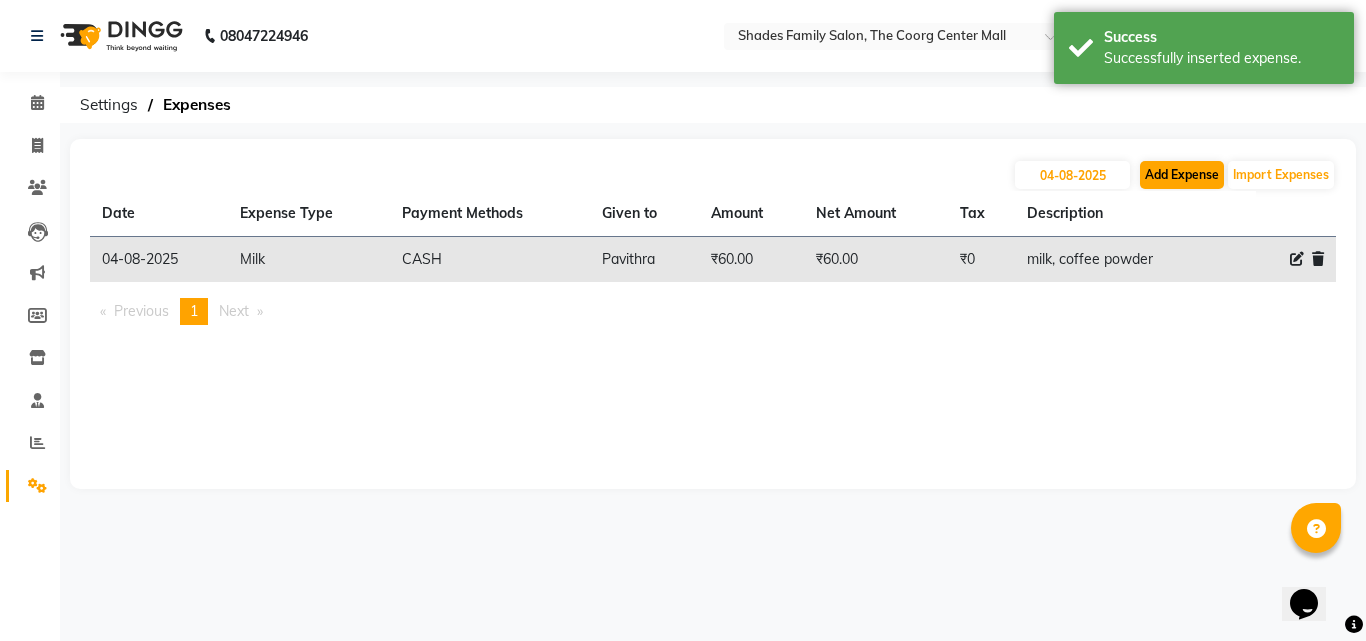 select on "1" 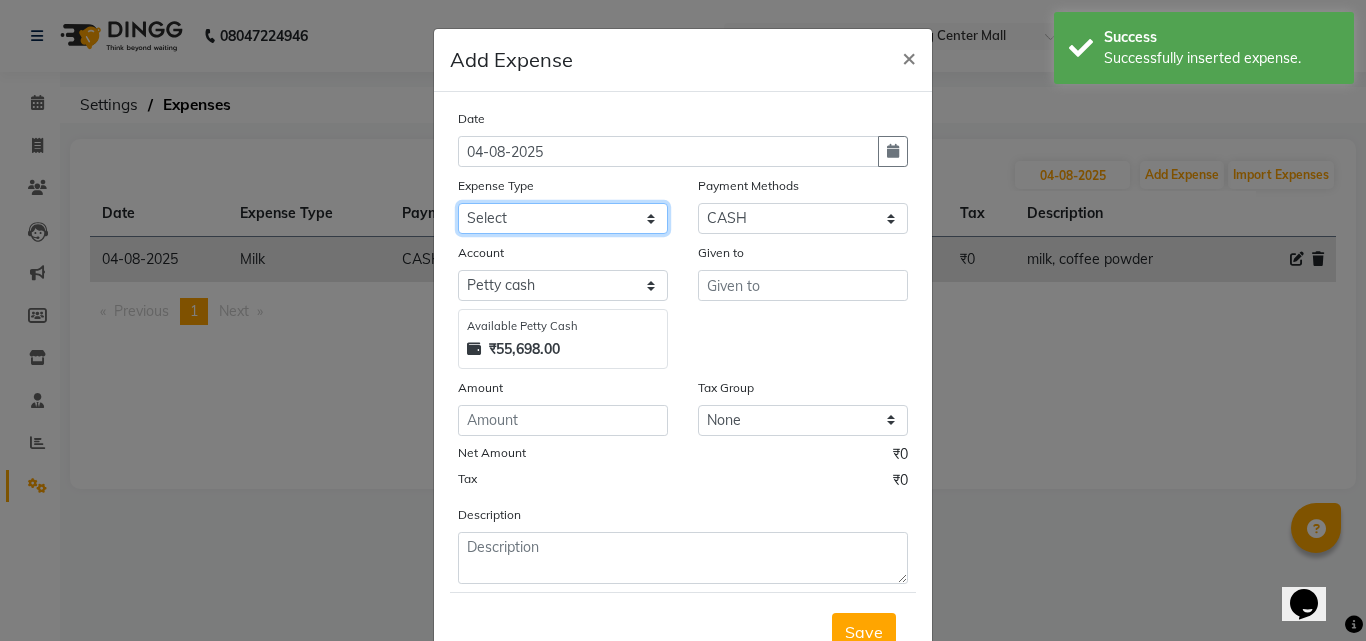 click on "Select Advance Salary Auto Bank charges Cash transfer to bank Client Client Snacks Commission Current bill Equipment Flower Food for customer Food for Staff Fuel Given from staff Given to Staff Govt fee Grocery Incentive International purchase Internet bill Loan Repayment Maintenance Mam Manjumane Marketing Milk Miscellaneous Others Pantry Petrol for gen Pigmi Ganapathi bank Product Product Sale Rent Rent shop Repair charges Salary Staff Staff Snacks Staff Tips Tax Tea & Refreshment Tissues Utilities Water Bottles And juice Zerox" 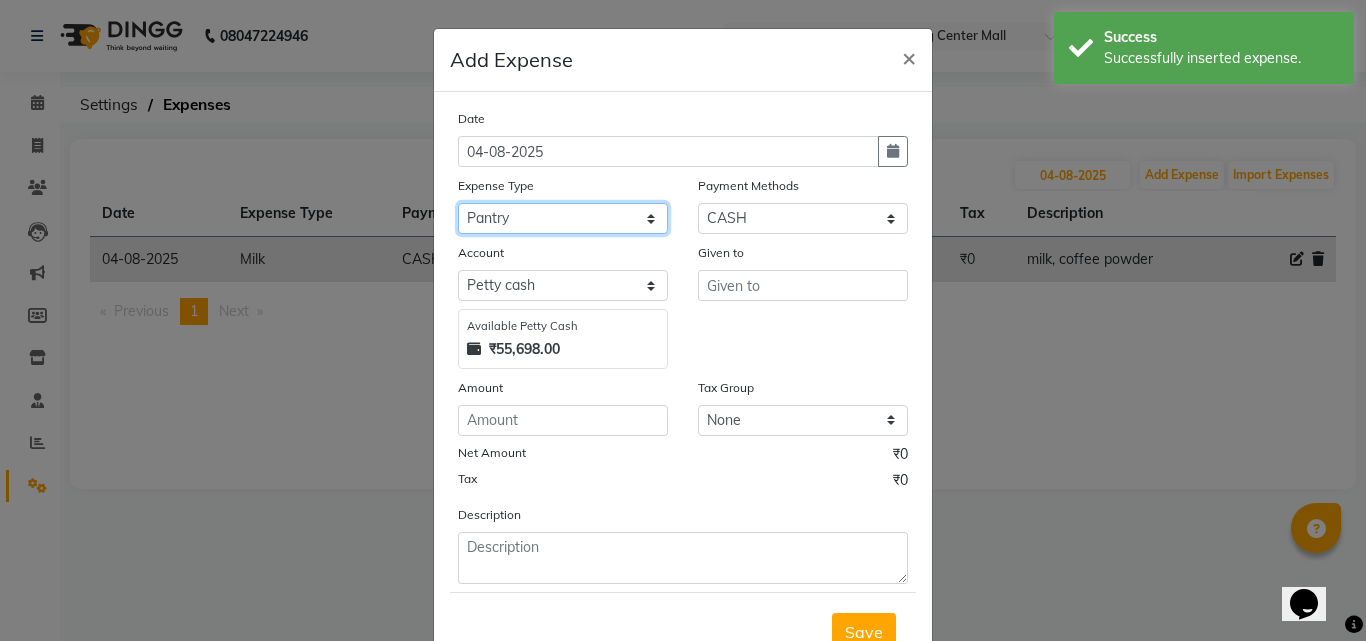 click on "Select Advance Salary Auto Bank charges Cash transfer to bank Client Client Snacks Commission Current bill Equipment Flower Food for customer Food for Staff Fuel Given from staff Given to Staff Govt fee Grocery Incentive International purchase Internet bill Loan Repayment Maintenance Mam Manjumane Marketing Milk Miscellaneous Others Pantry Petrol for gen Pigmi Ganapathi bank Product Product Sale Rent Rent shop Repair charges Salary Staff Staff Snacks Staff Tips Tax Tea & Refreshment Tissues Utilities Water Bottles And juice Zerox" 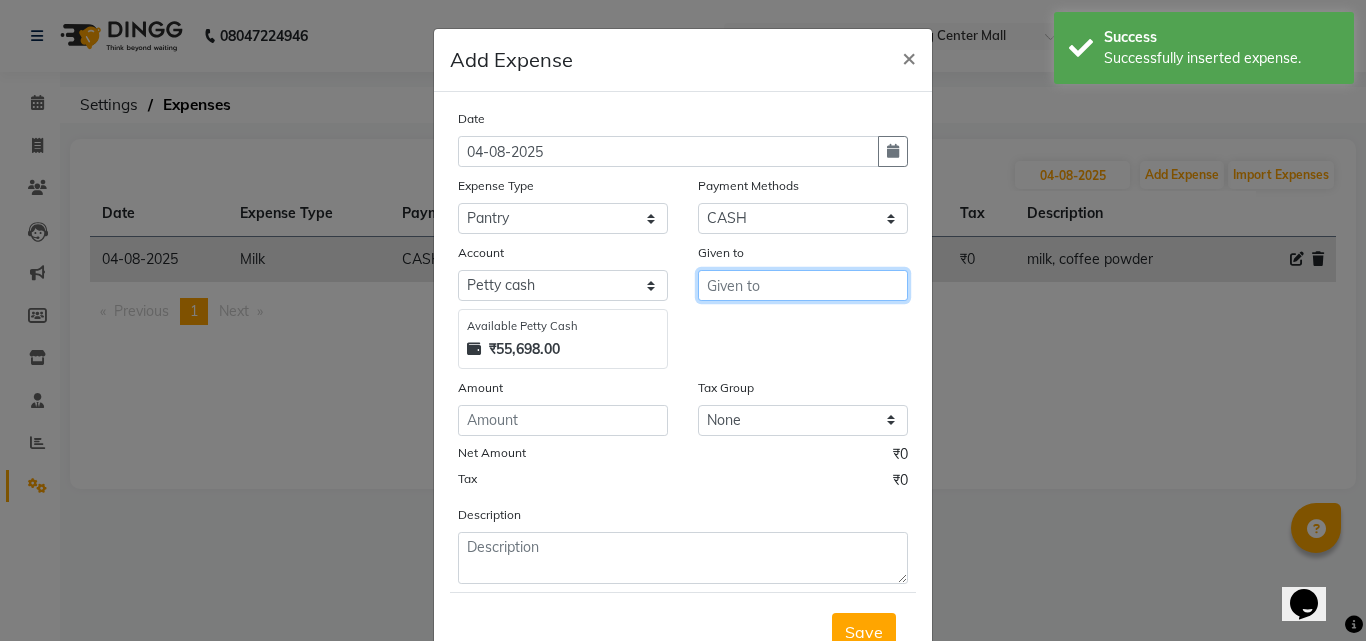 click at bounding box center (803, 285) 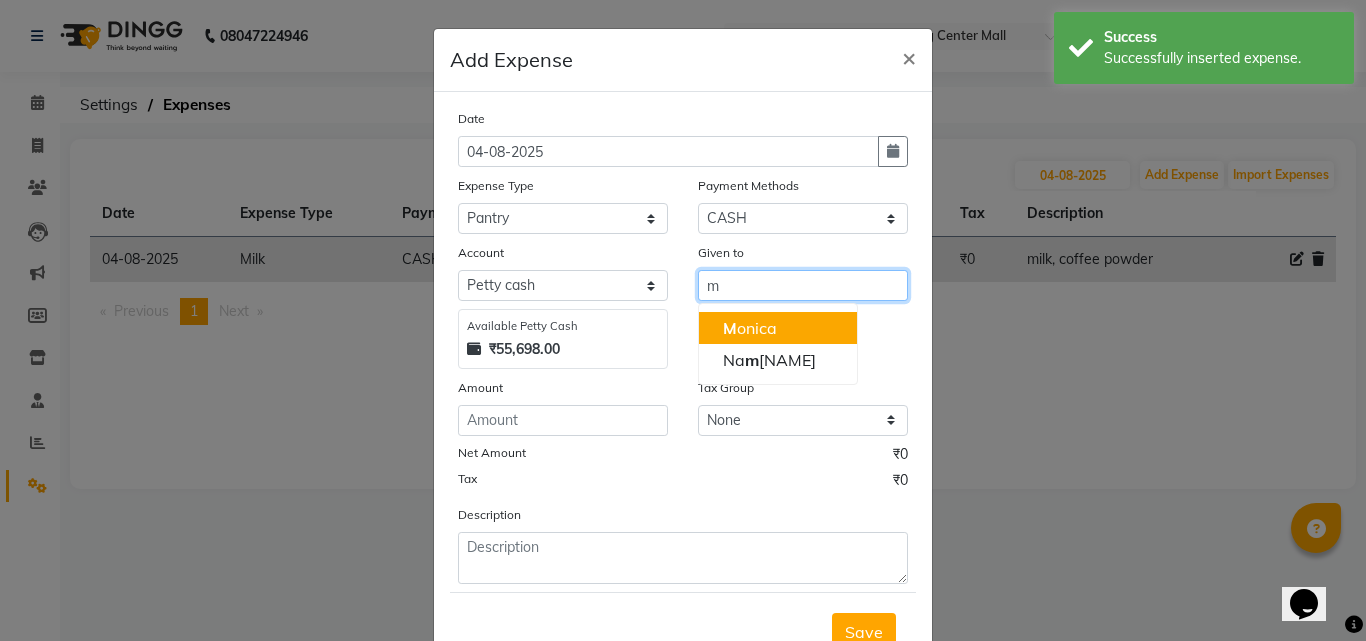 click on "[NAME]" at bounding box center (750, 328) 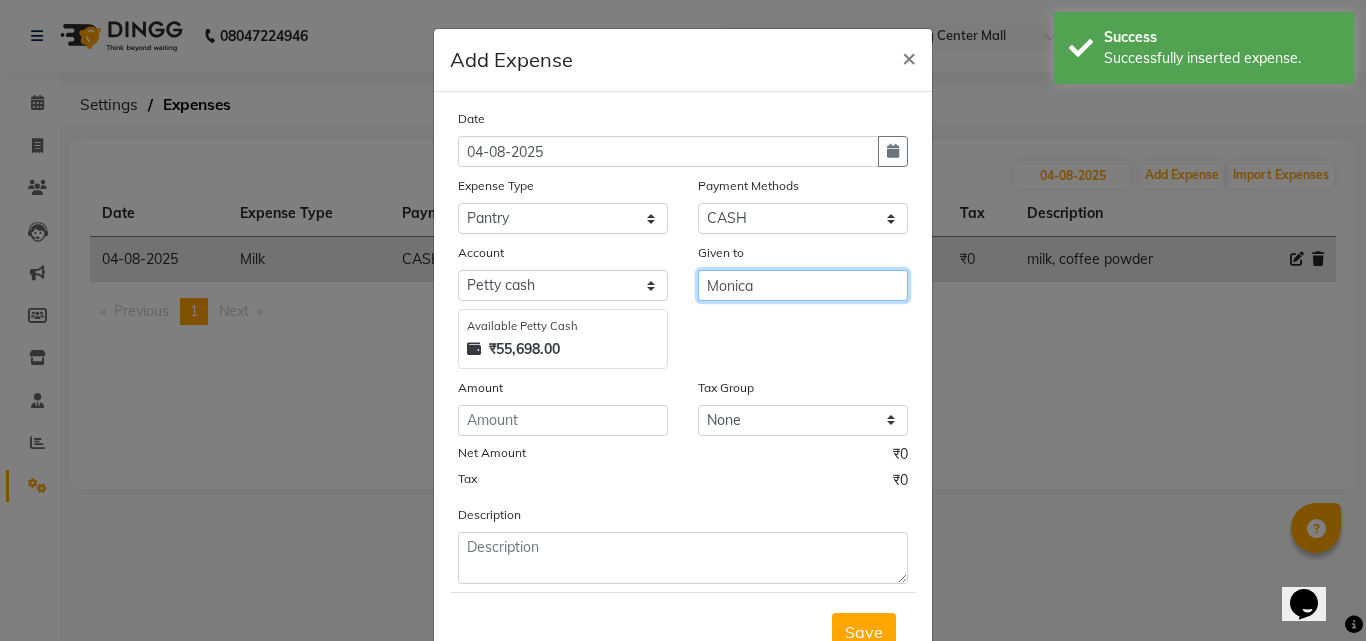 type on "Monica" 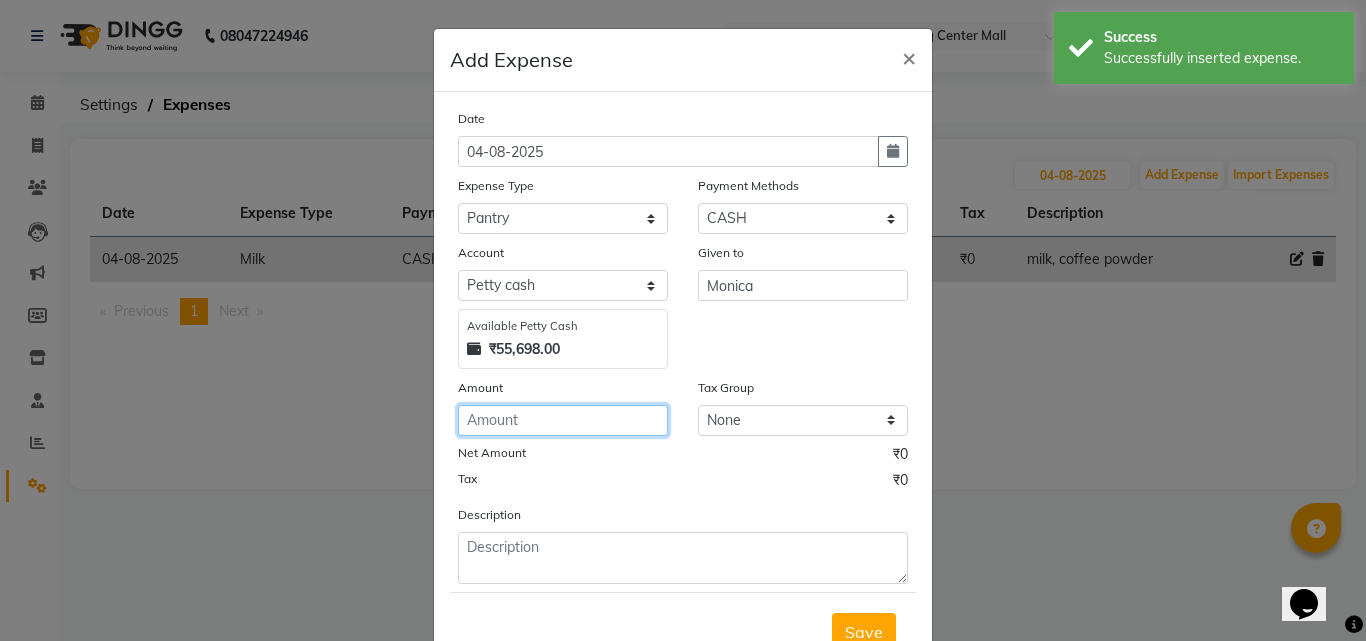 click 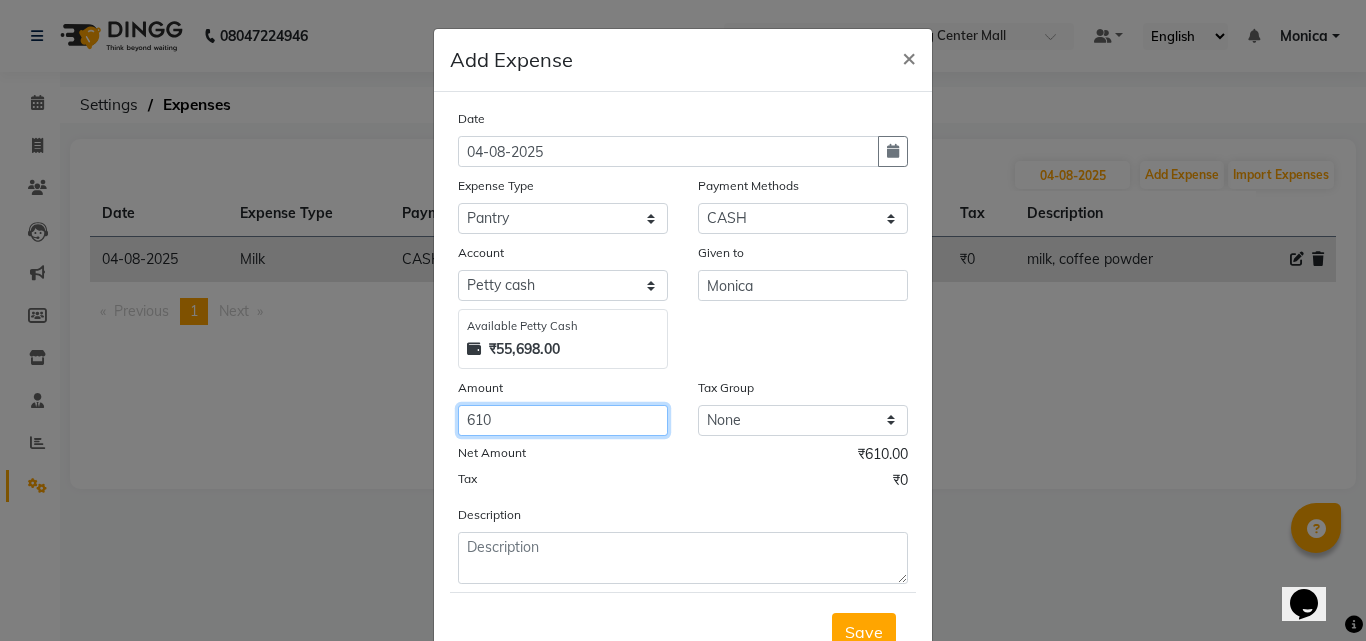 type on "610" 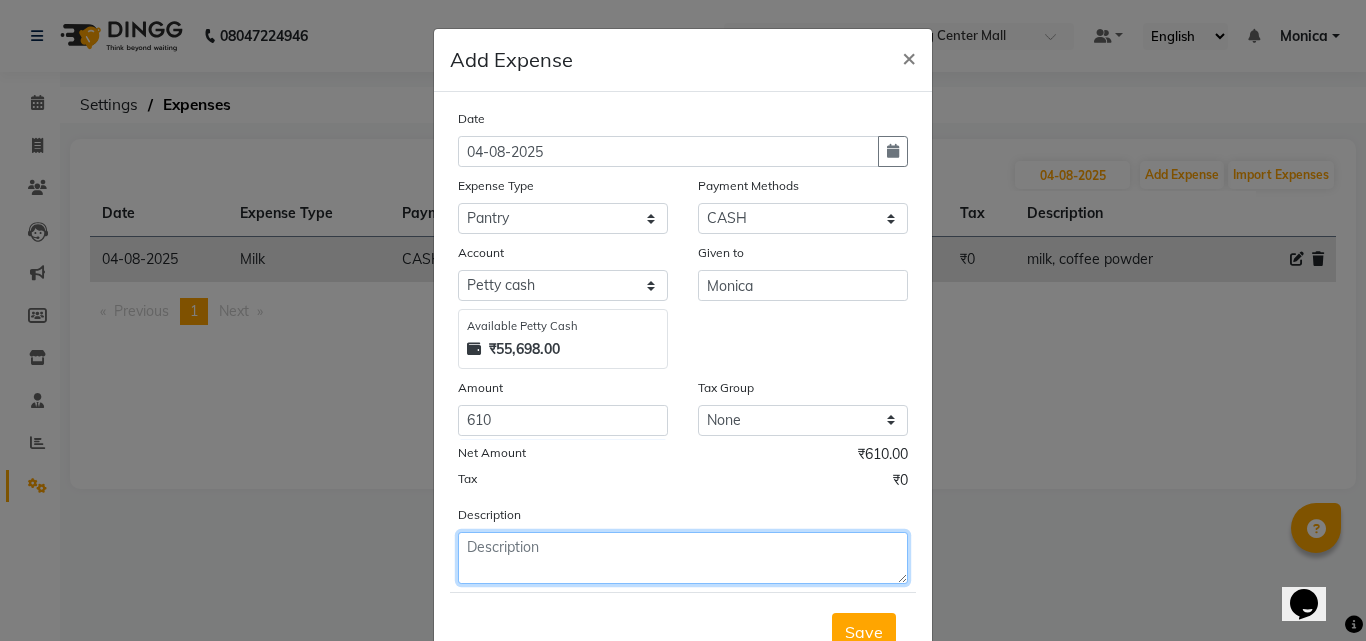 click 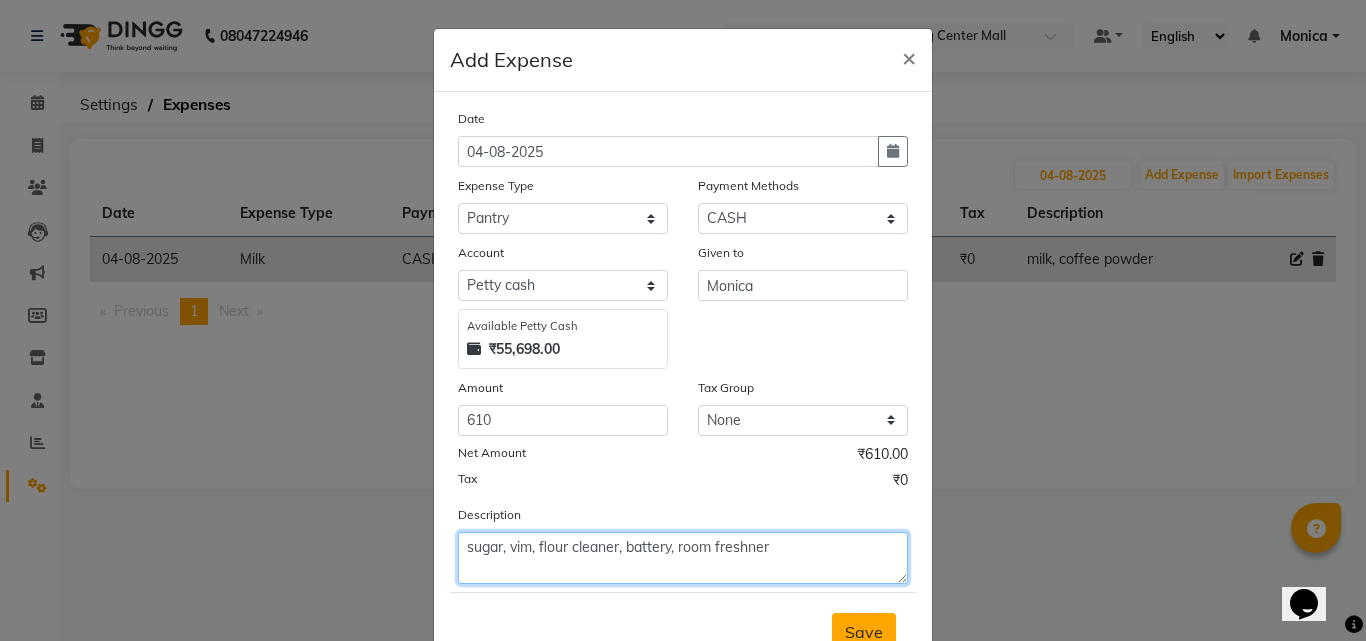 type on "sugar, vim, flour cleaner, battery, room freshner" 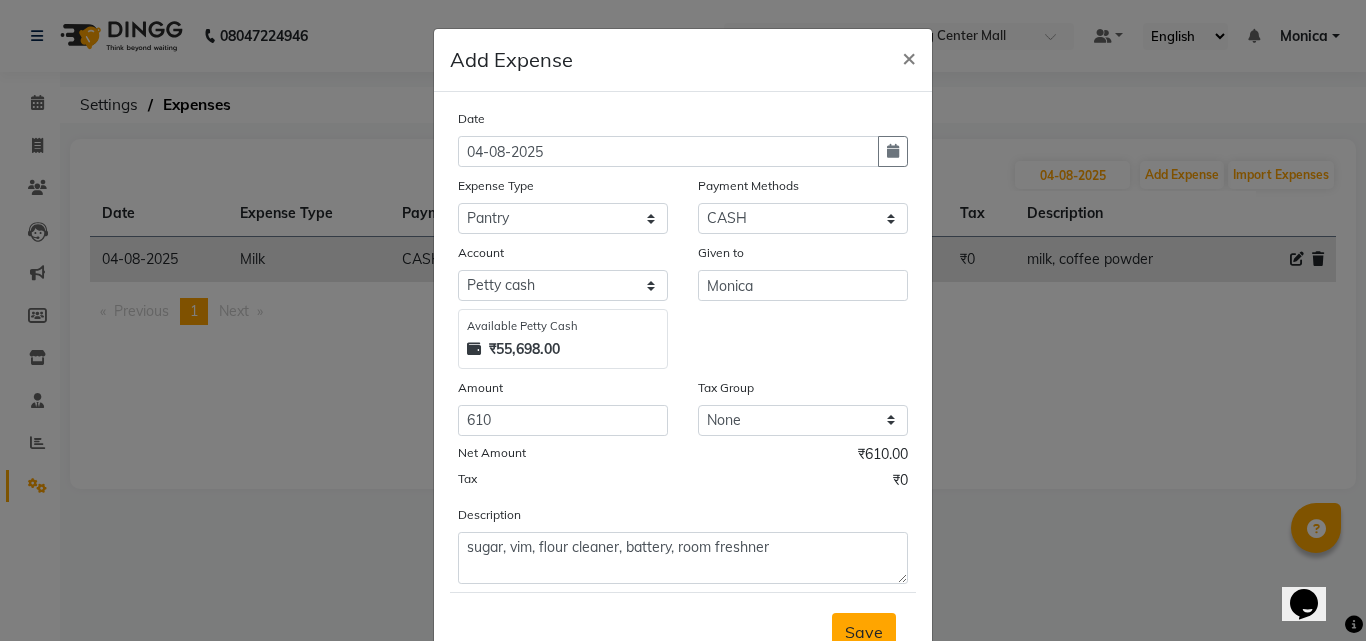 click on "Save" at bounding box center (864, 632) 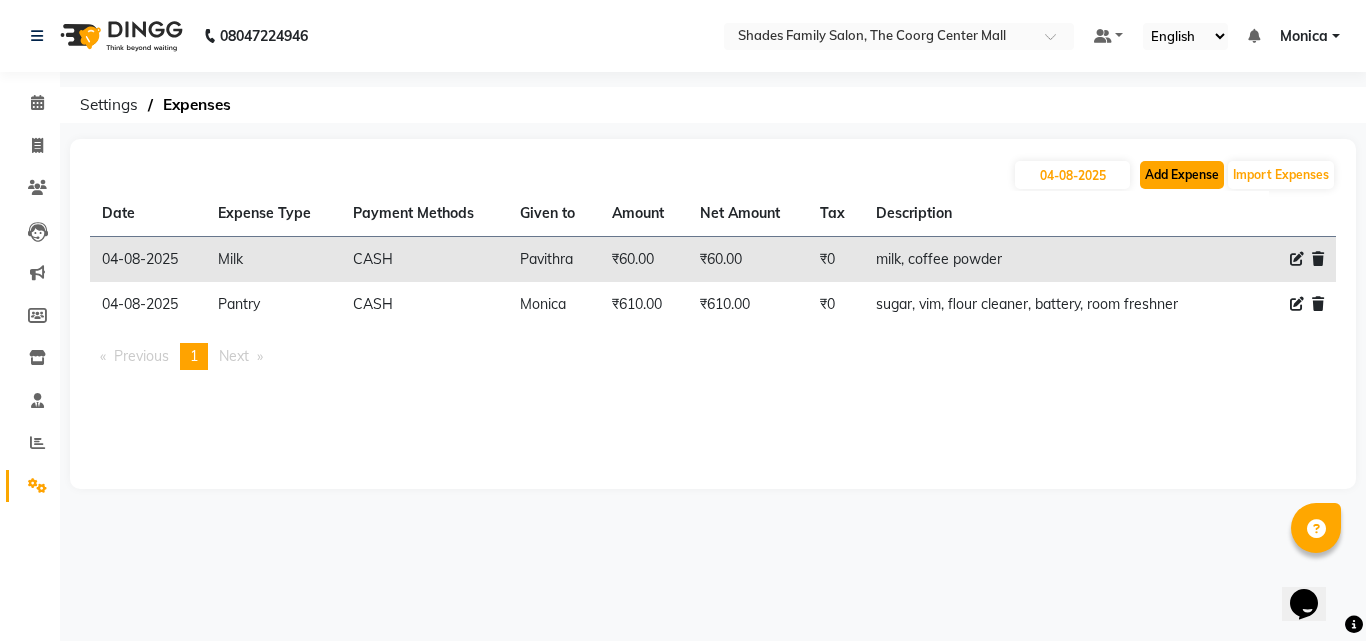 click on "Add Expense" 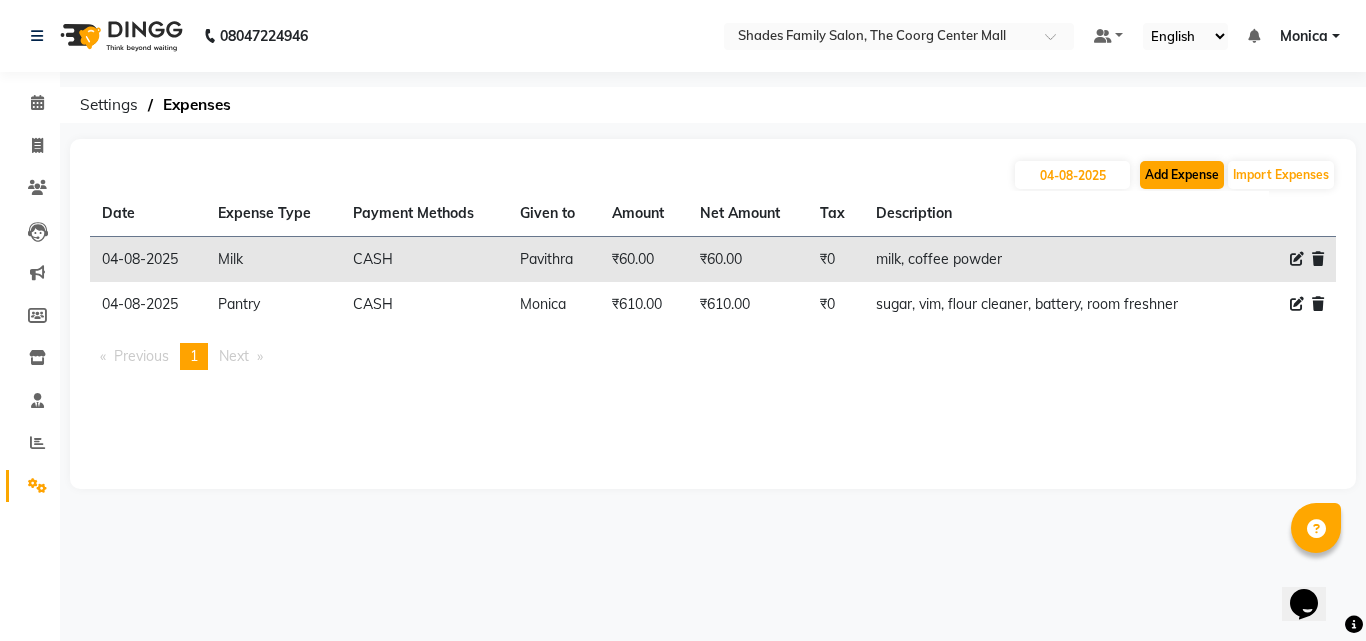 select on "1" 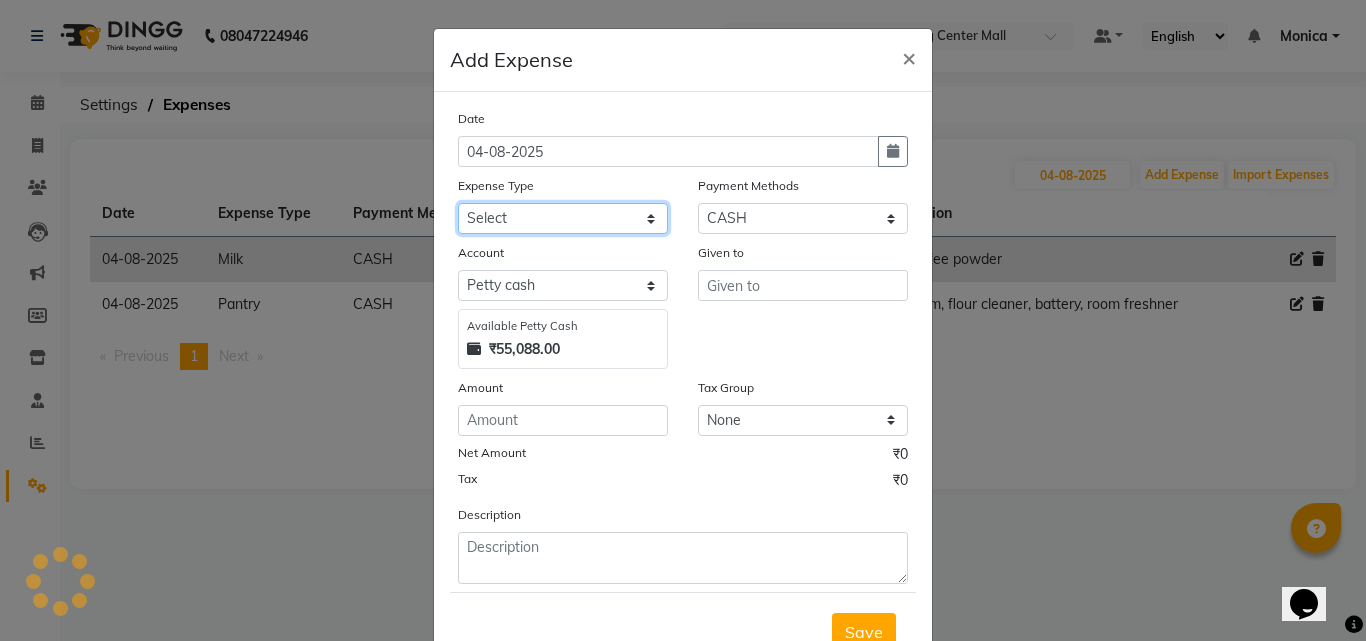 click on "Select Advance Salary Auto Bank charges Cash transfer to bank Client Client Snacks Commission Current bill Equipment Flower Food for customer Food for Staff Fuel Given from staff Given to Staff Govt fee Grocery Incentive International purchase Internet bill Loan Repayment Maintenance Mam Manjumane Marketing Milk Miscellaneous Others Pantry Petrol for gen Pigmi Ganapathi bank Product Product Sale Rent Rent shop Repair charges Salary Staff Staff Snacks Staff Tips Tax Tea & Refreshment Tissues Utilities Water Bottles And juice Zerox" 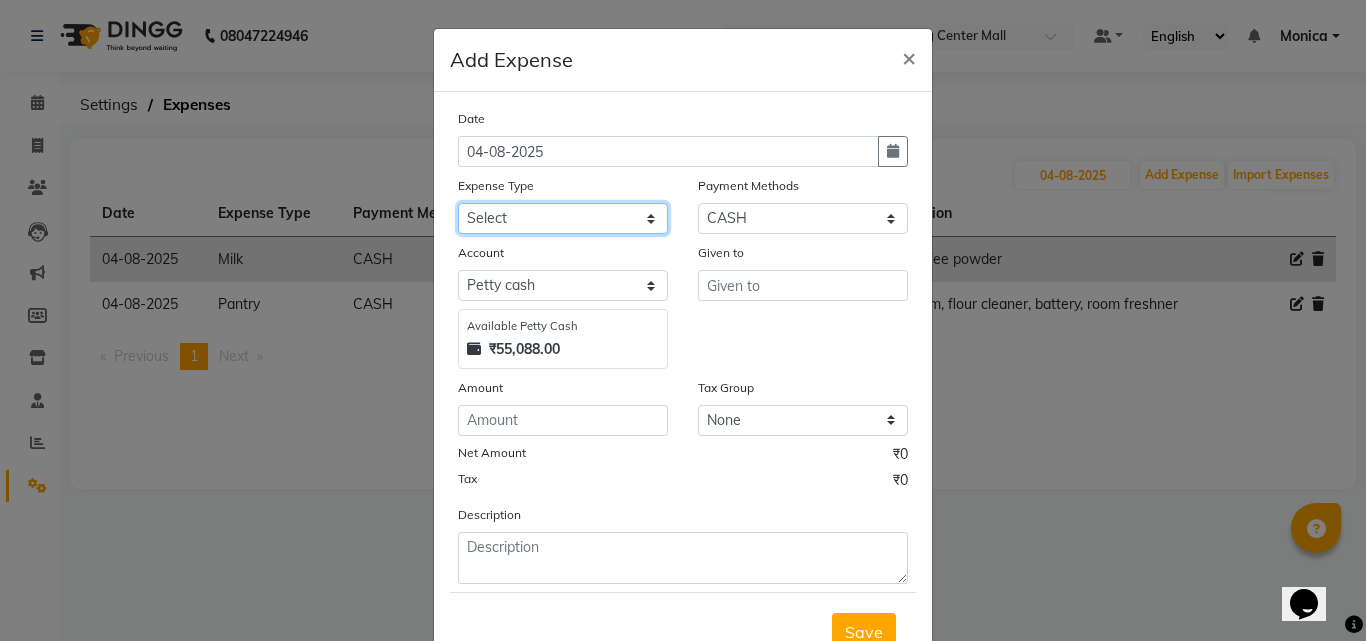 select on "10904" 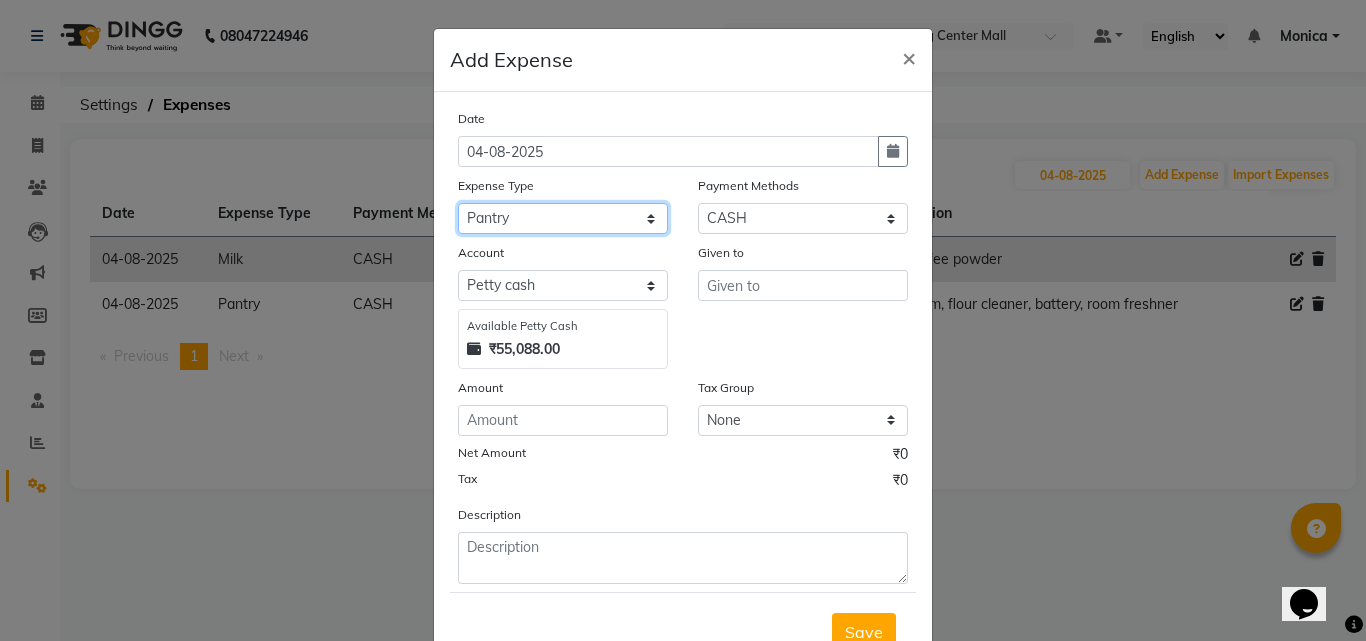 click on "Select Advance Salary Auto Bank charges Cash transfer to bank Client Client Snacks Commission Current bill Equipment Flower Food for customer Food for Staff Fuel Given from staff Given to Staff Govt fee Grocery Incentive International purchase Internet bill Loan Repayment Maintenance Mam Manjumane Marketing Milk Miscellaneous Others Pantry Petrol for gen Pigmi Ganapathi bank Product Product Sale Rent Rent shop Repair charges Salary Staff Staff Snacks Staff Tips Tax Tea & Refreshment Tissues Utilities Water Bottles And juice Zerox" 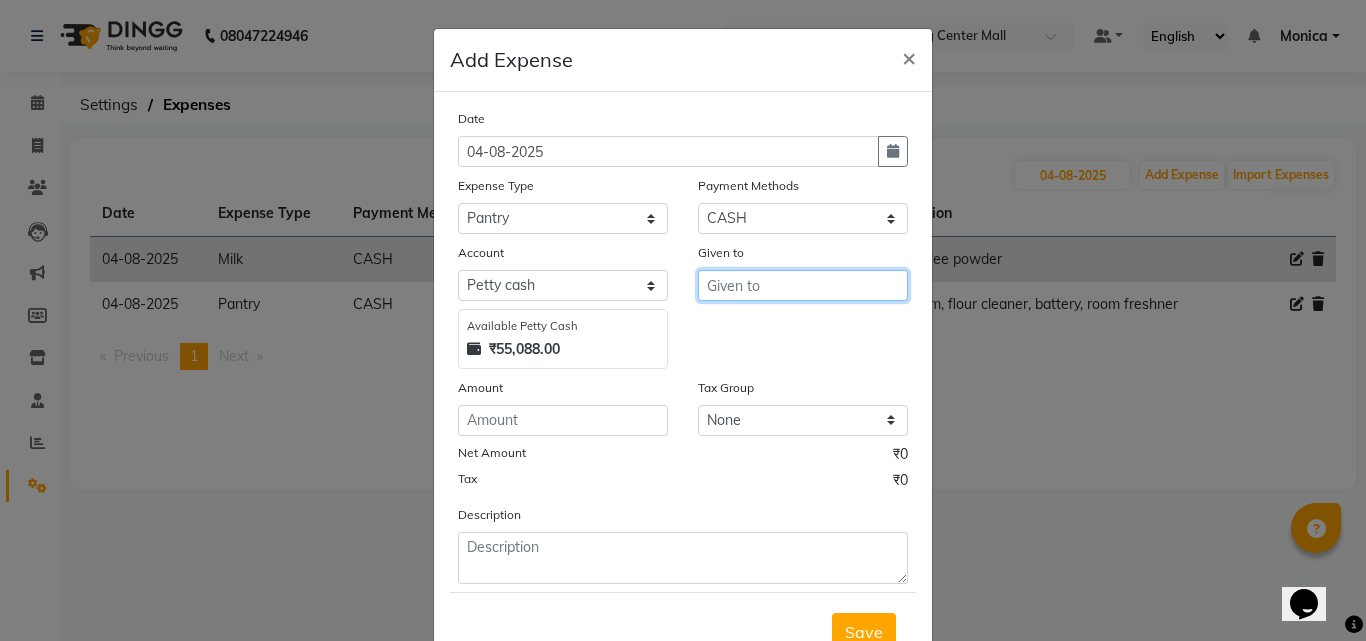 click at bounding box center (803, 285) 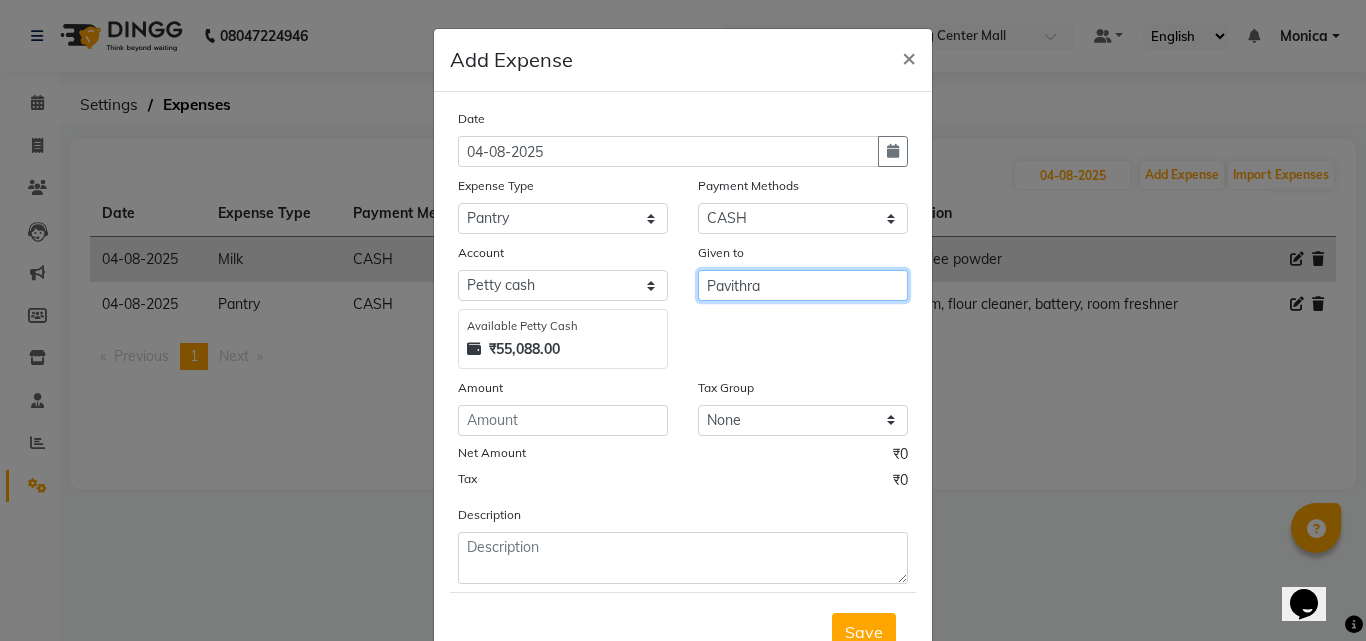 type on "Pavithra" 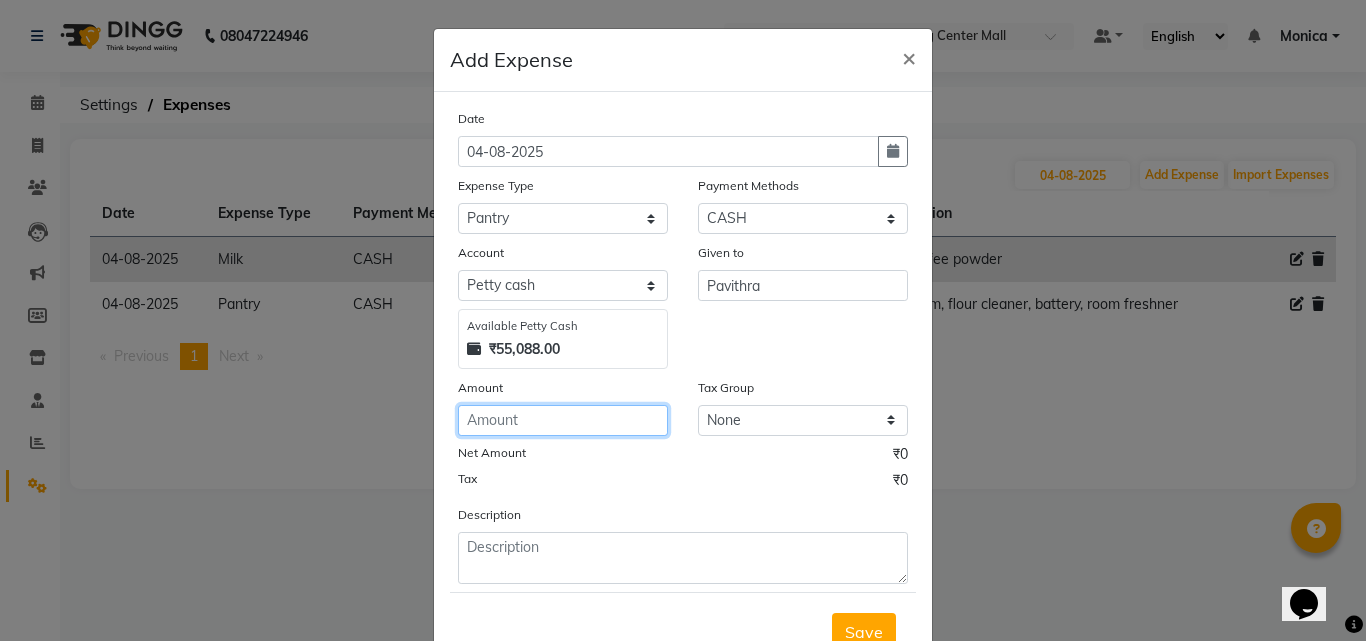 click 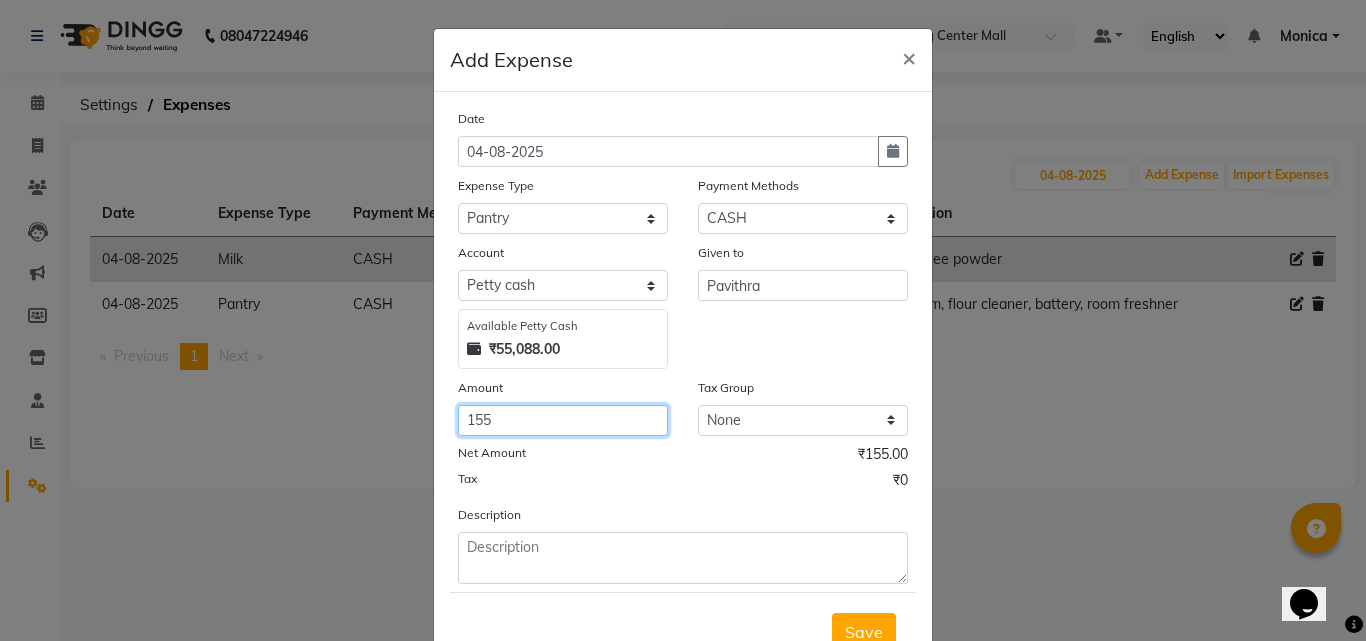 type on "155" 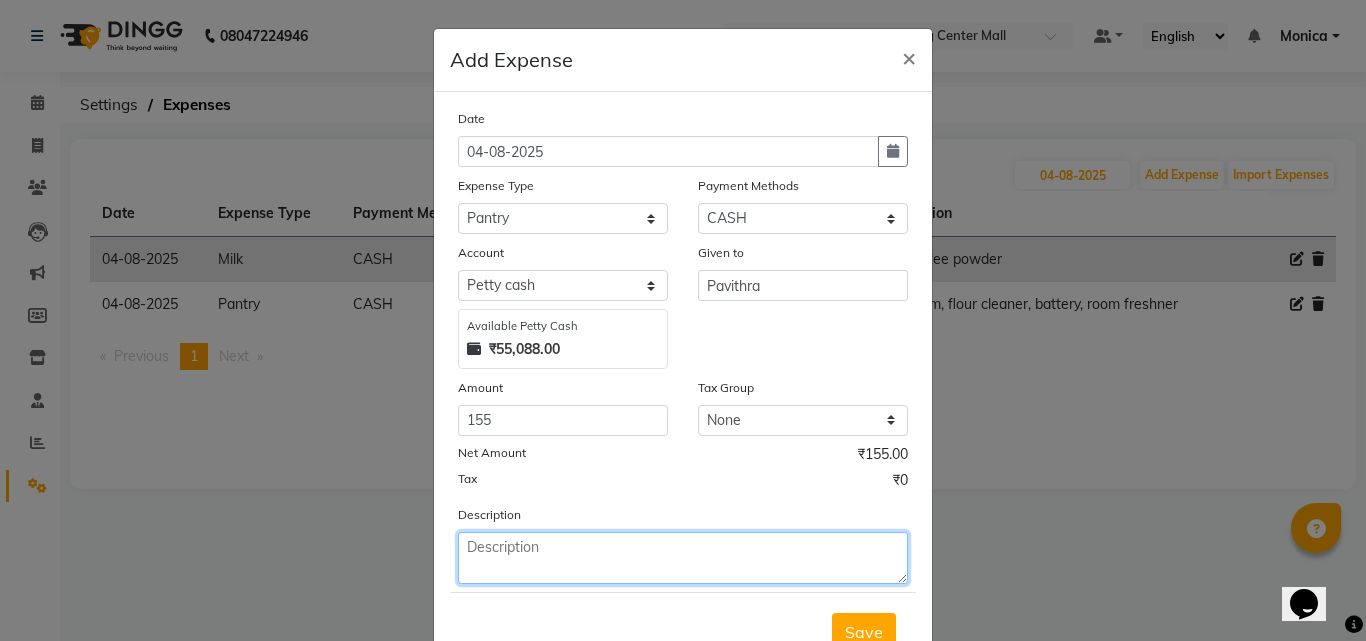 click 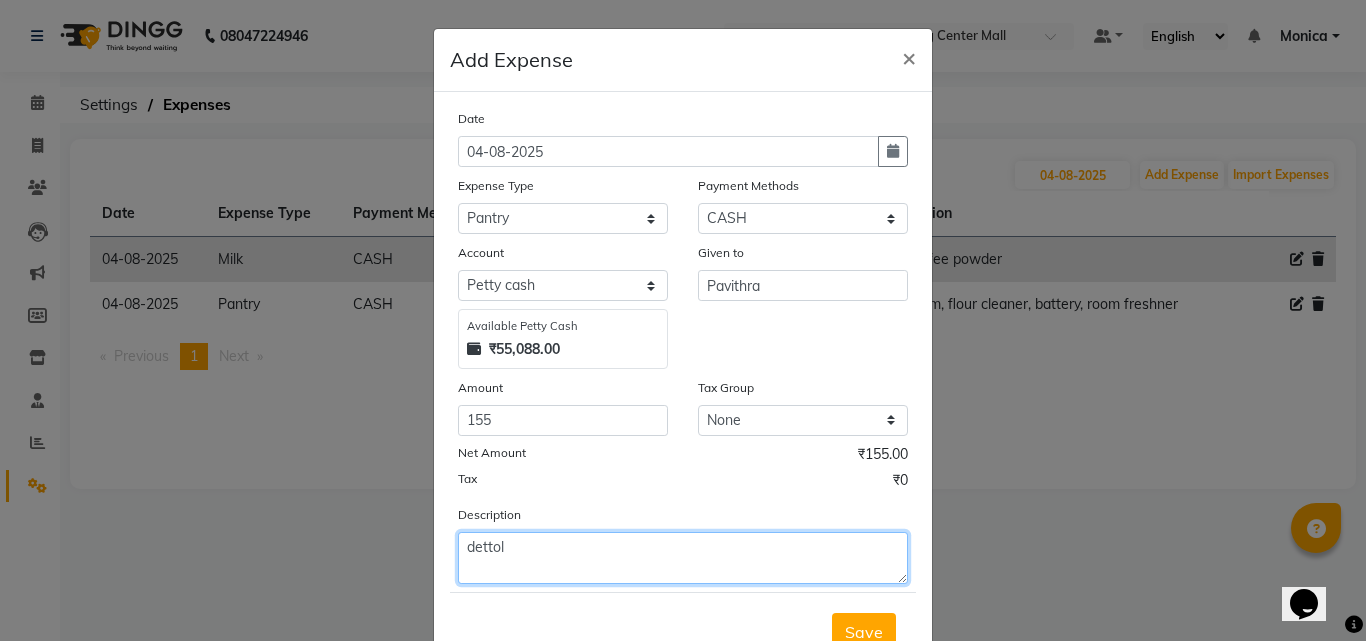 scroll, scrollTop: 75, scrollLeft: 0, axis: vertical 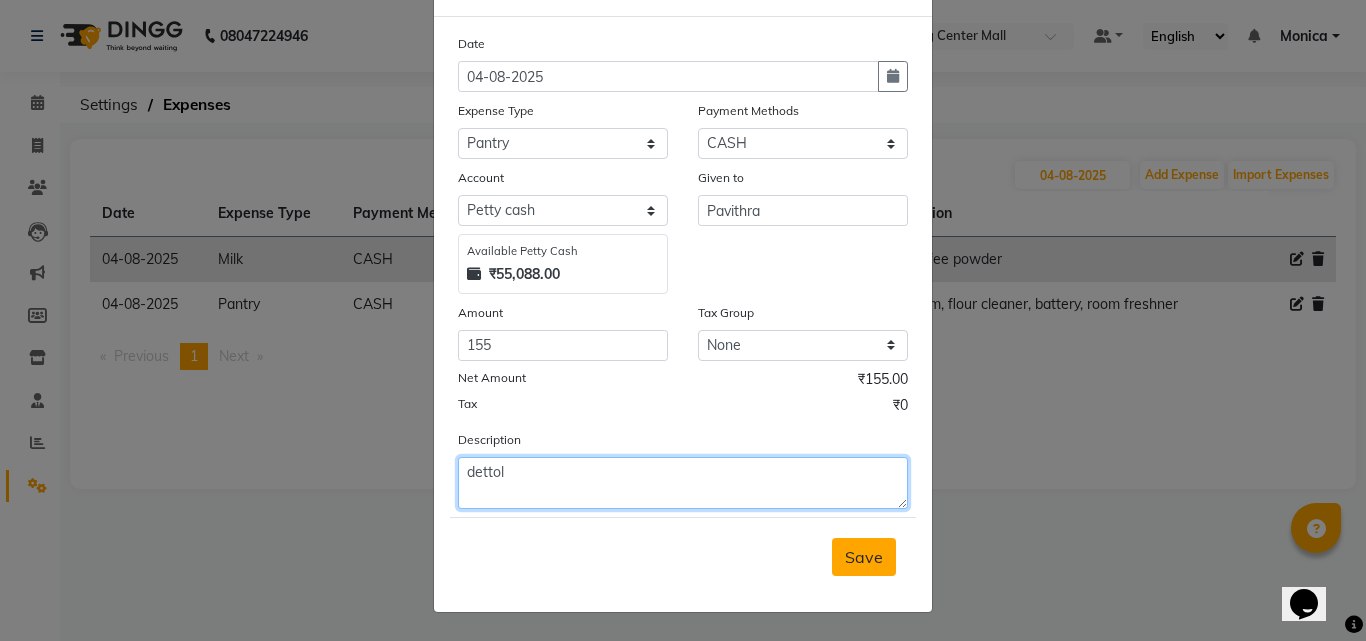 type on "dettol" 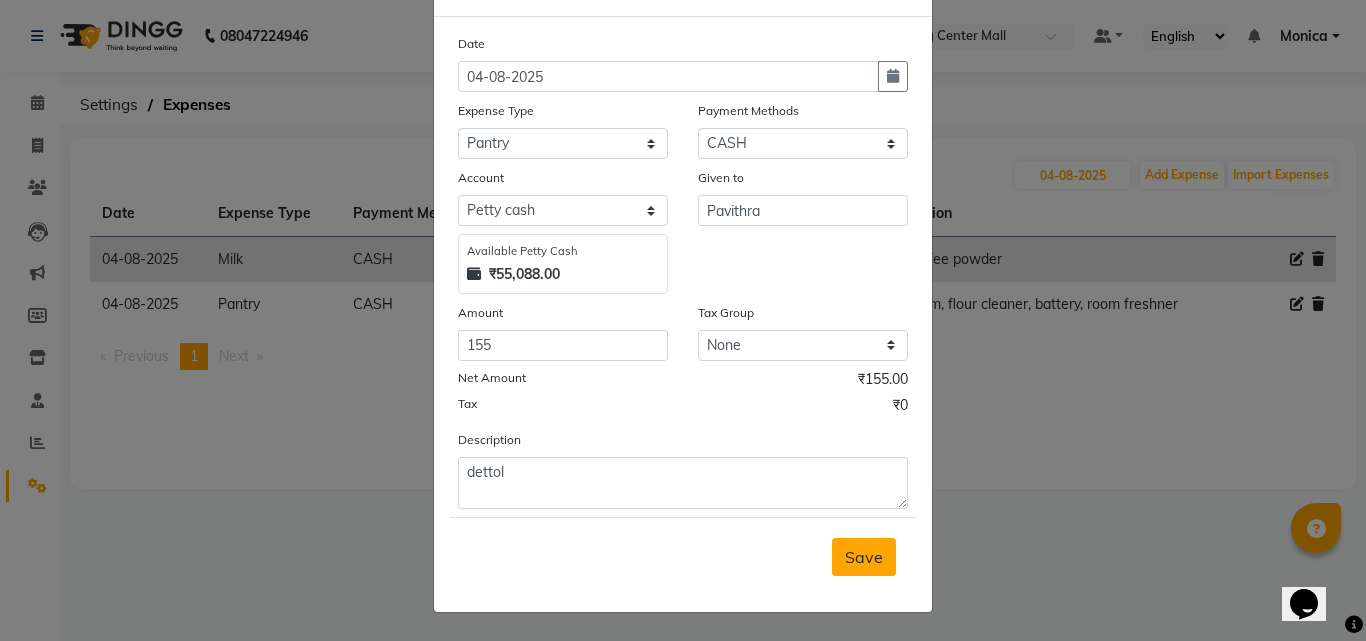 click on "Save" at bounding box center (864, 557) 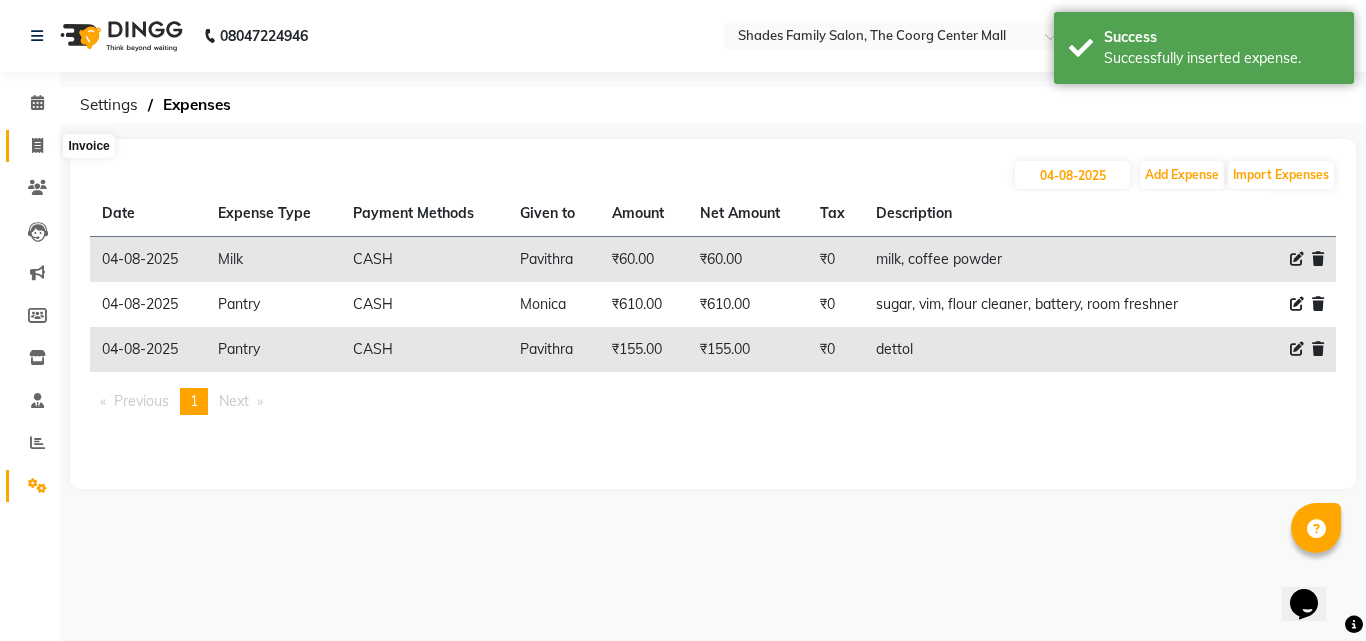 click 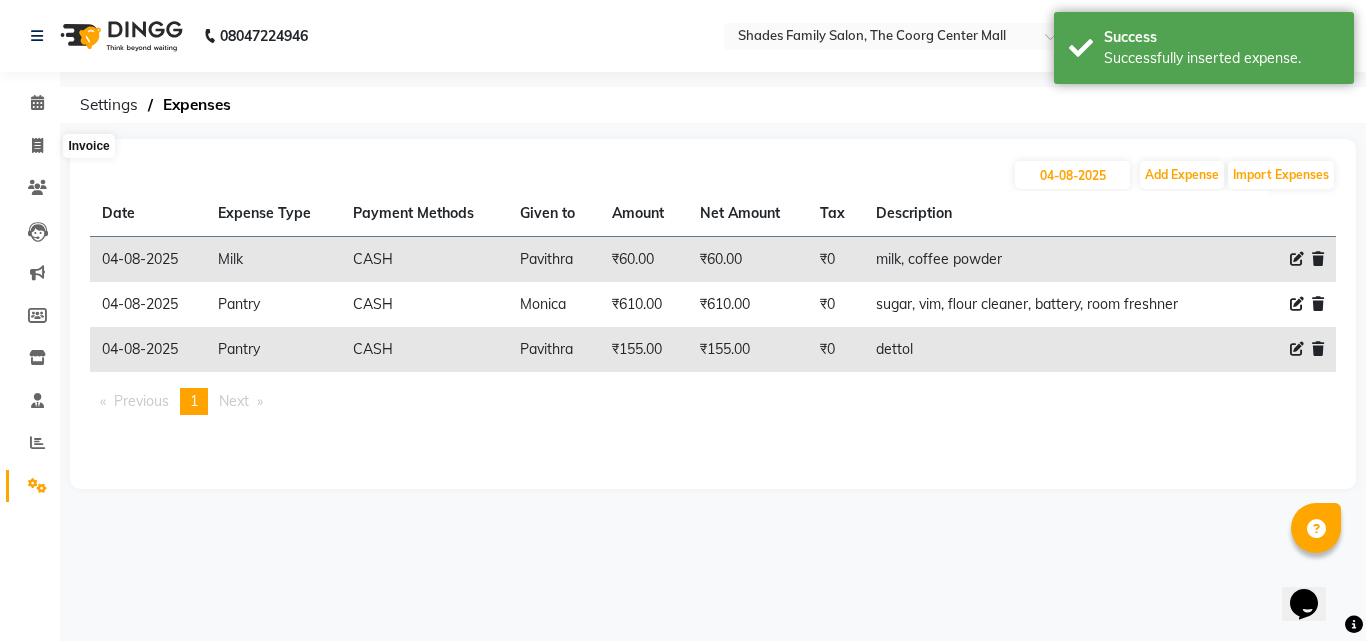select on "service" 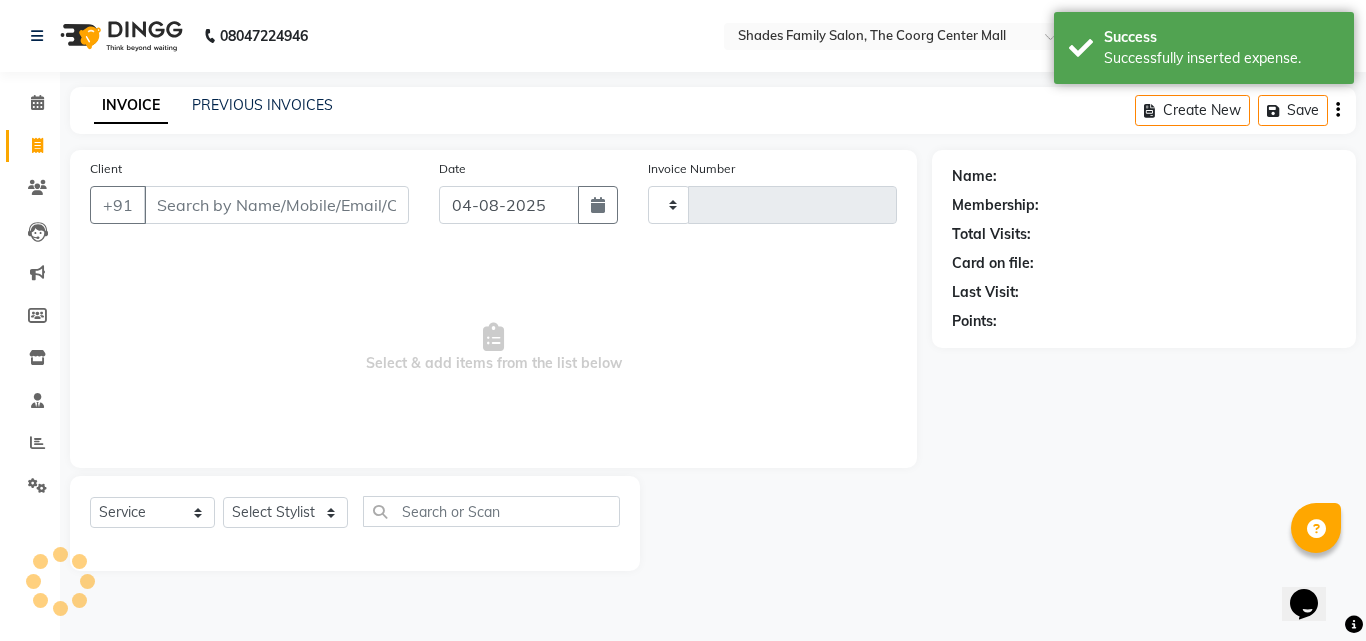 type on "1511" 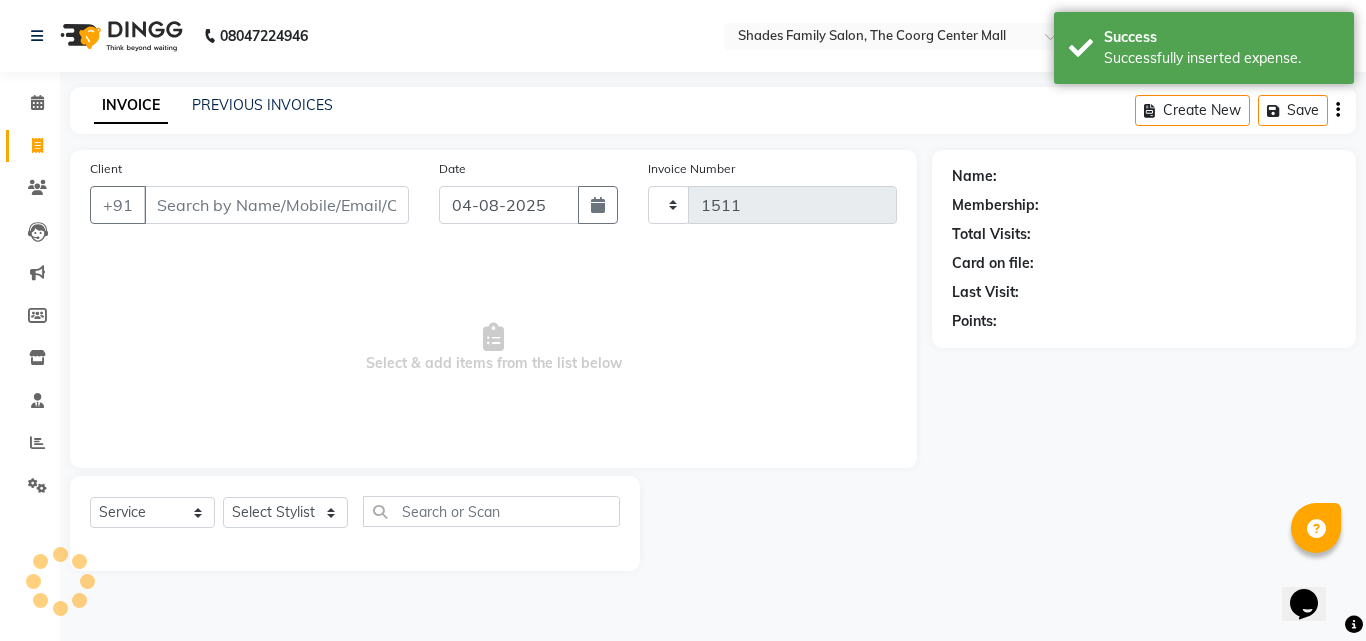 select on "7447" 